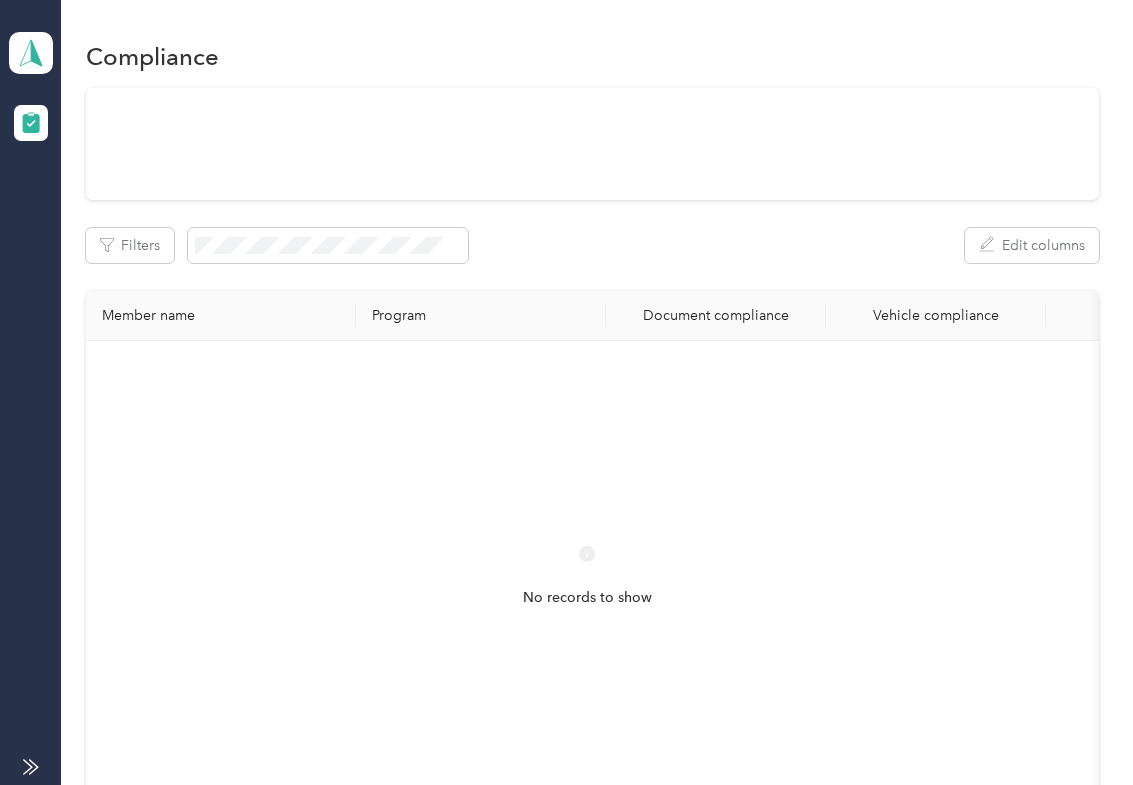 scroll, scrollTop: 0, scrollLeft: 0, axis: both 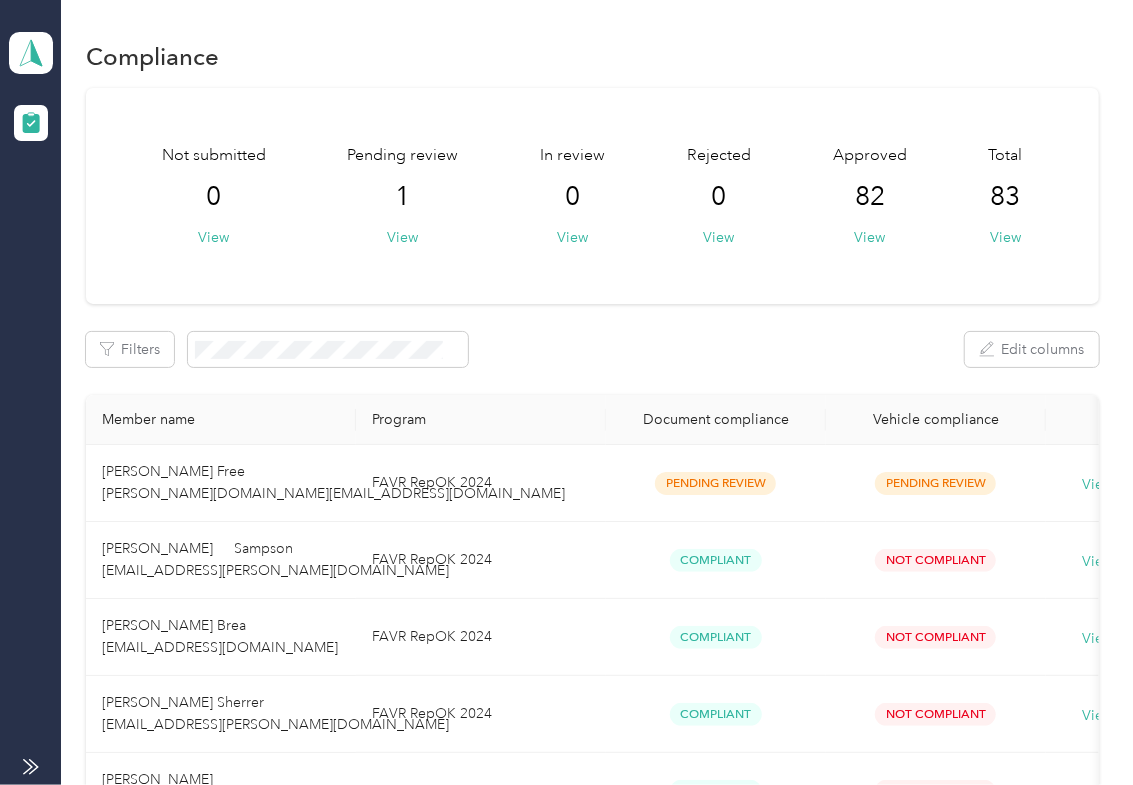 click on "Not submitted 0 View Pending review 1 View In review 0 View Rejected 0 View Approved 82 View Total 83 View" at bounding box center (592, 196) 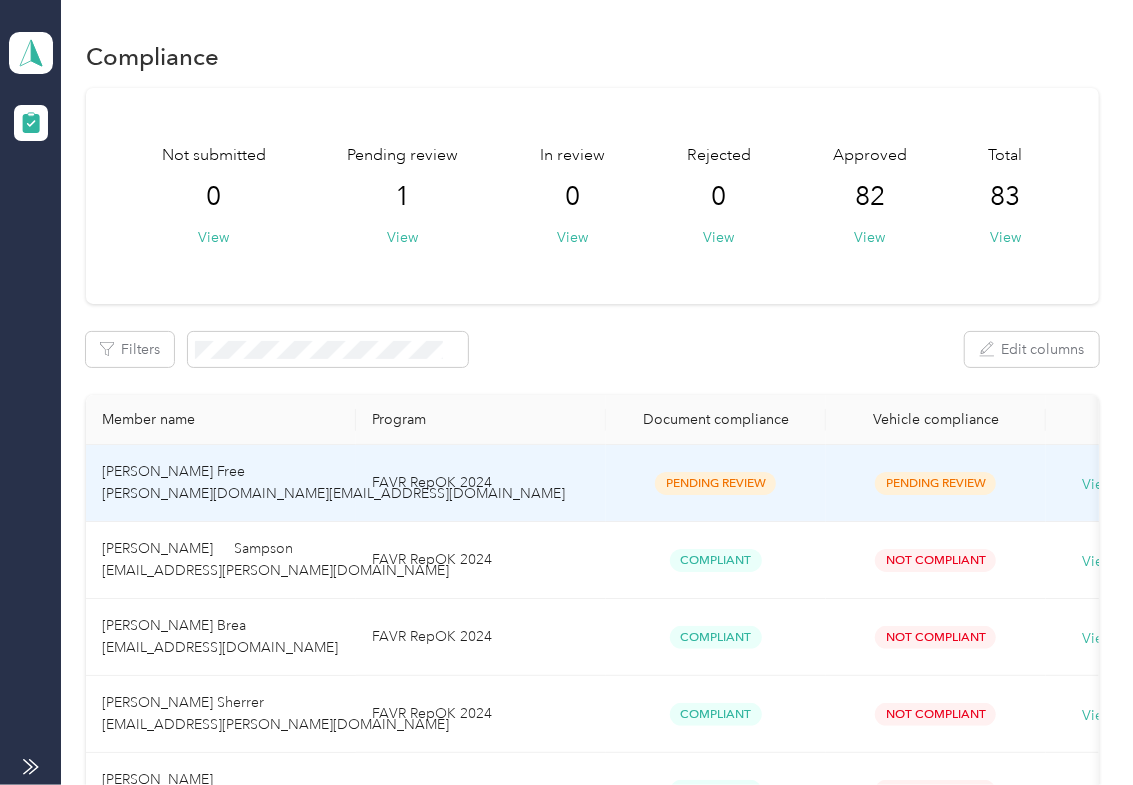 click on "FAVR RepOK 2024" at bounding box center (481, 483) 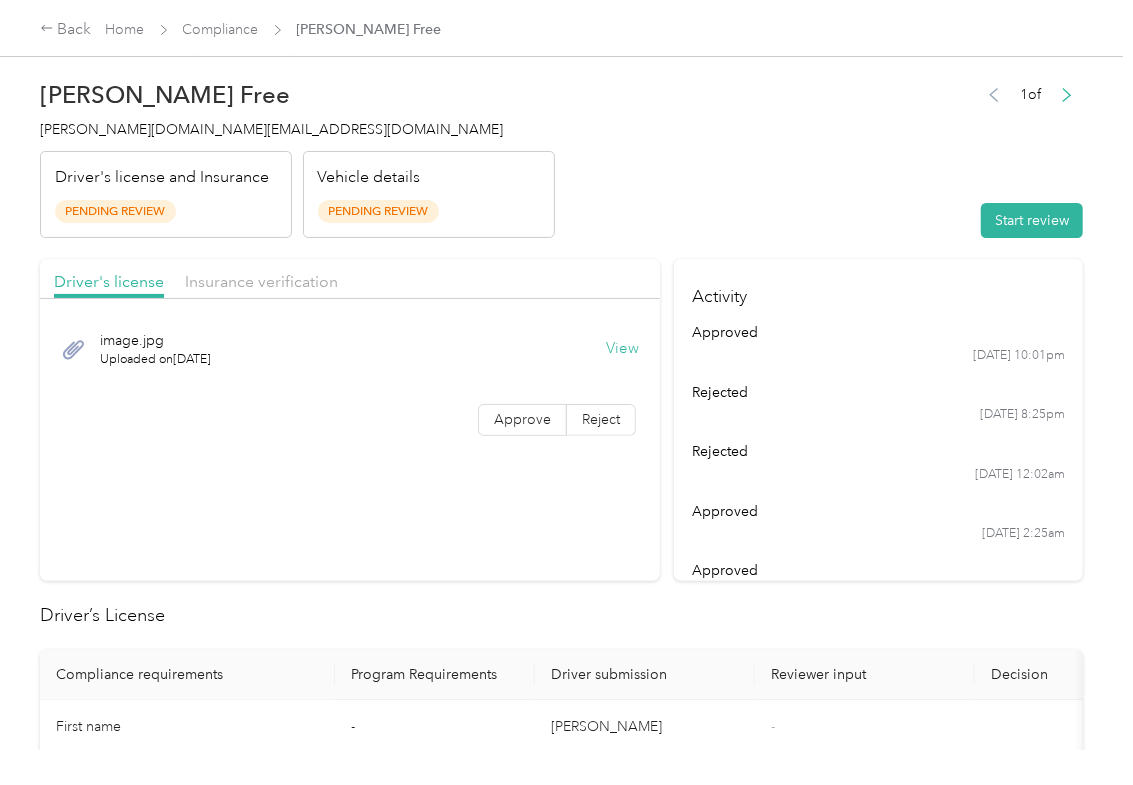 click on "View" at bounding box center (622, 349) 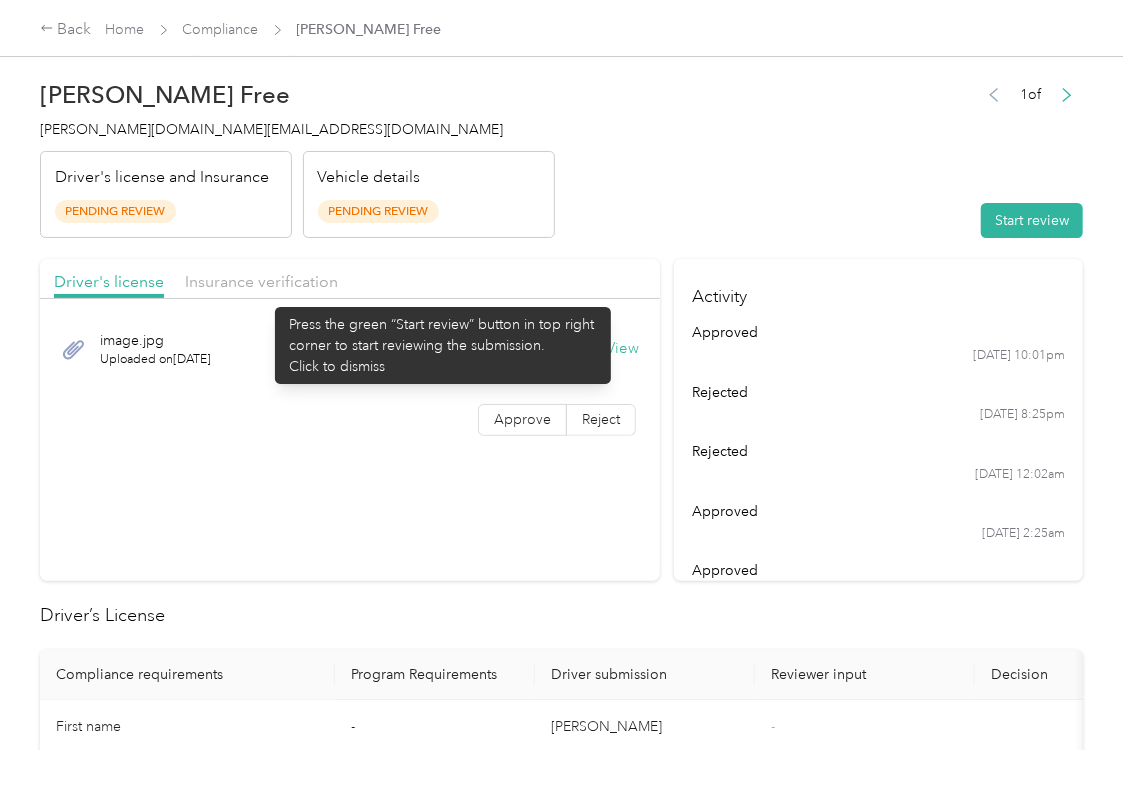 click on "Driver's license Insurance verification" at bounding box center [350, 279] 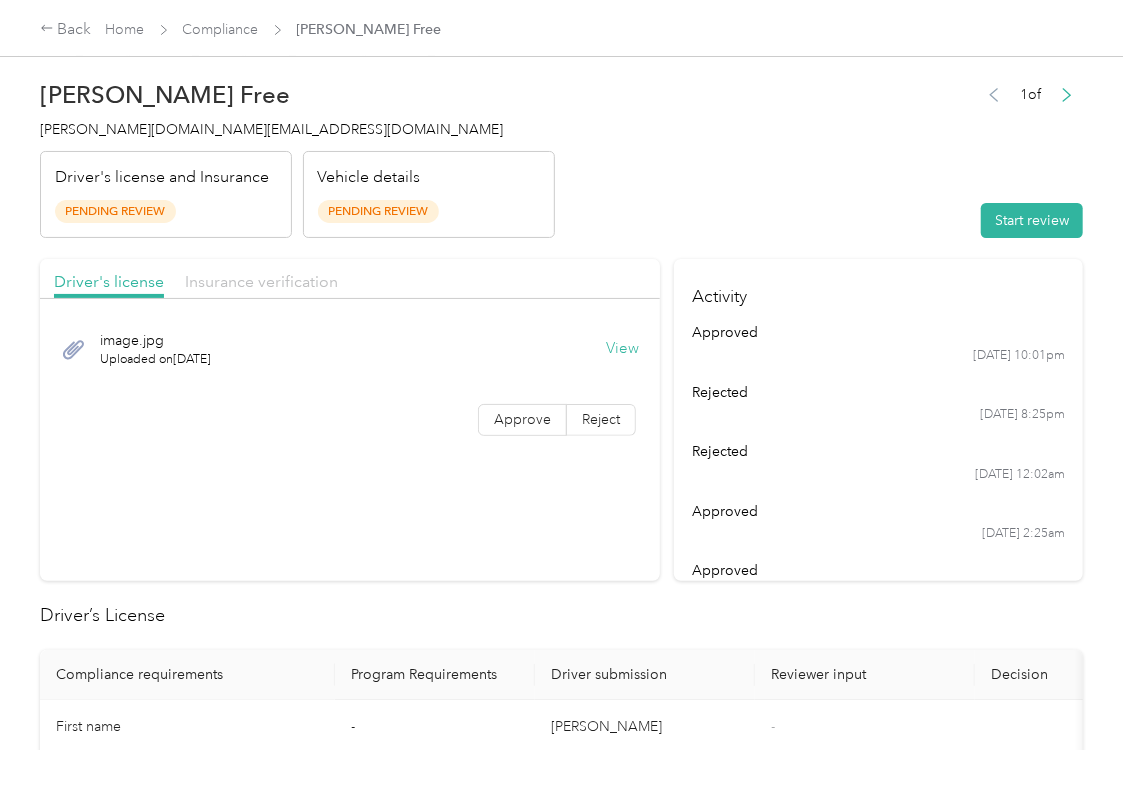 click on "Insurance verification" at bounding box center (261, 281) 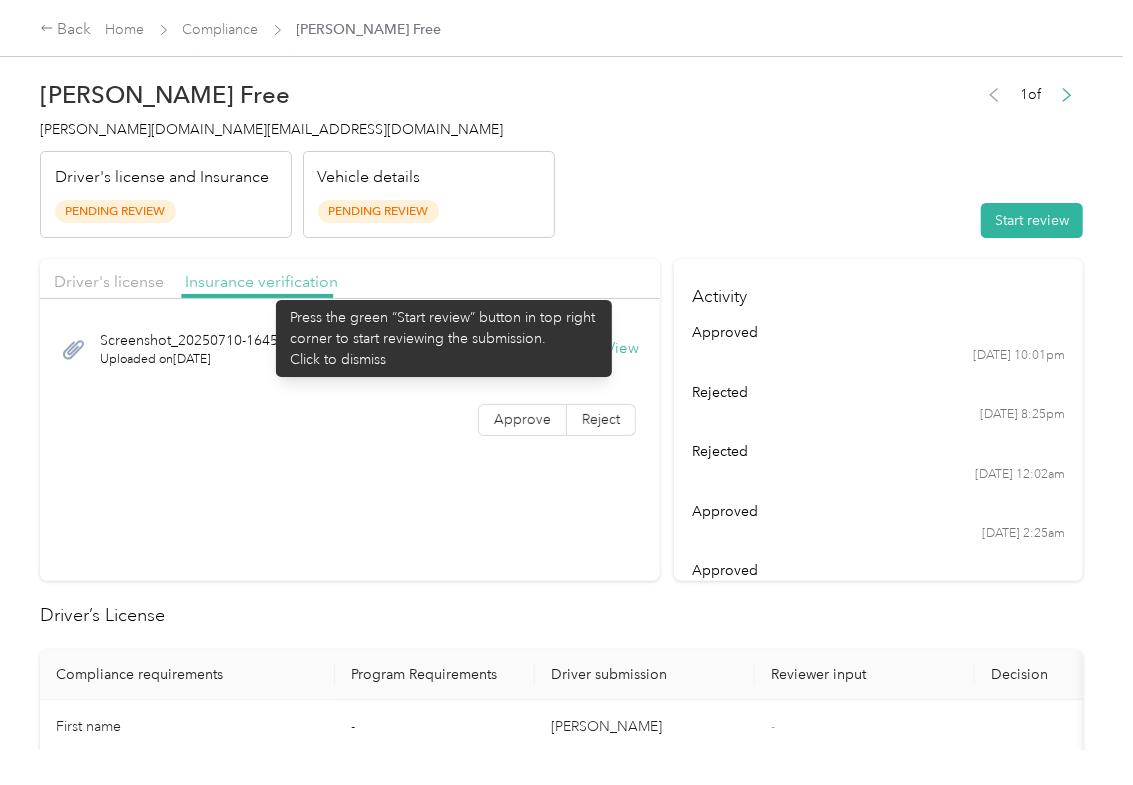 click on "Insurance verification" at bounding box center [261, 281] 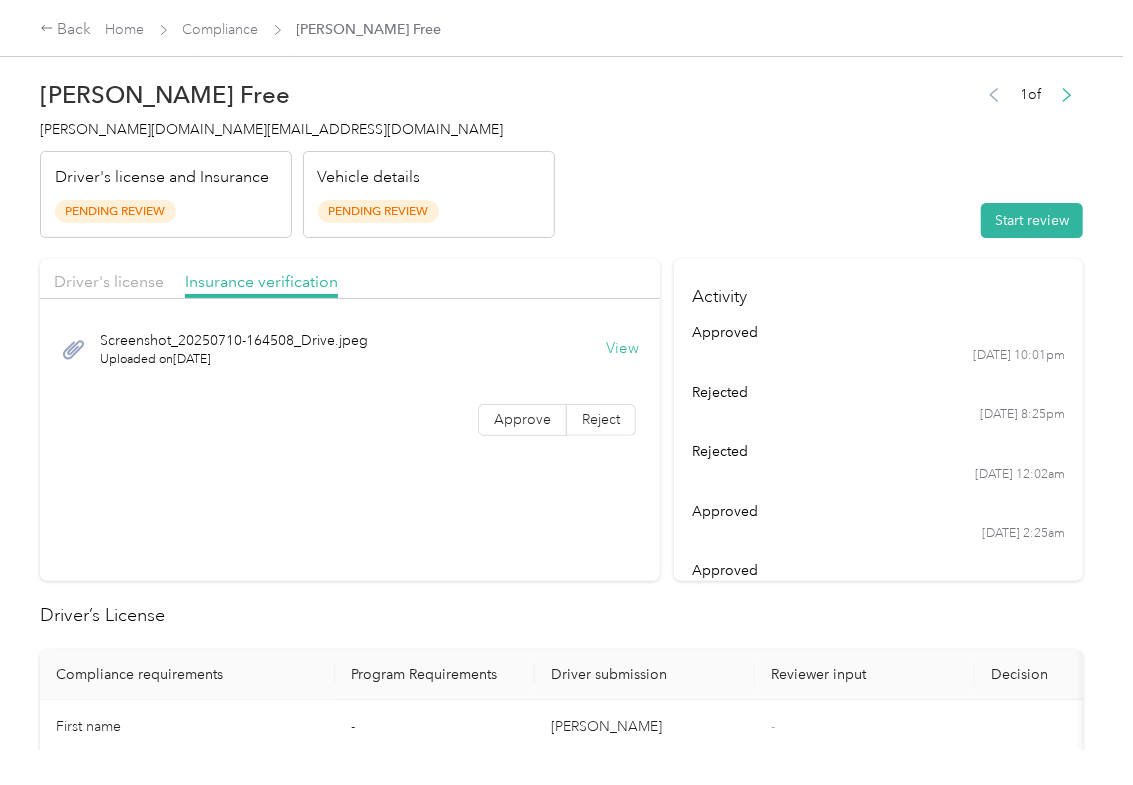 click on "View" at bounding box center [622, 349] 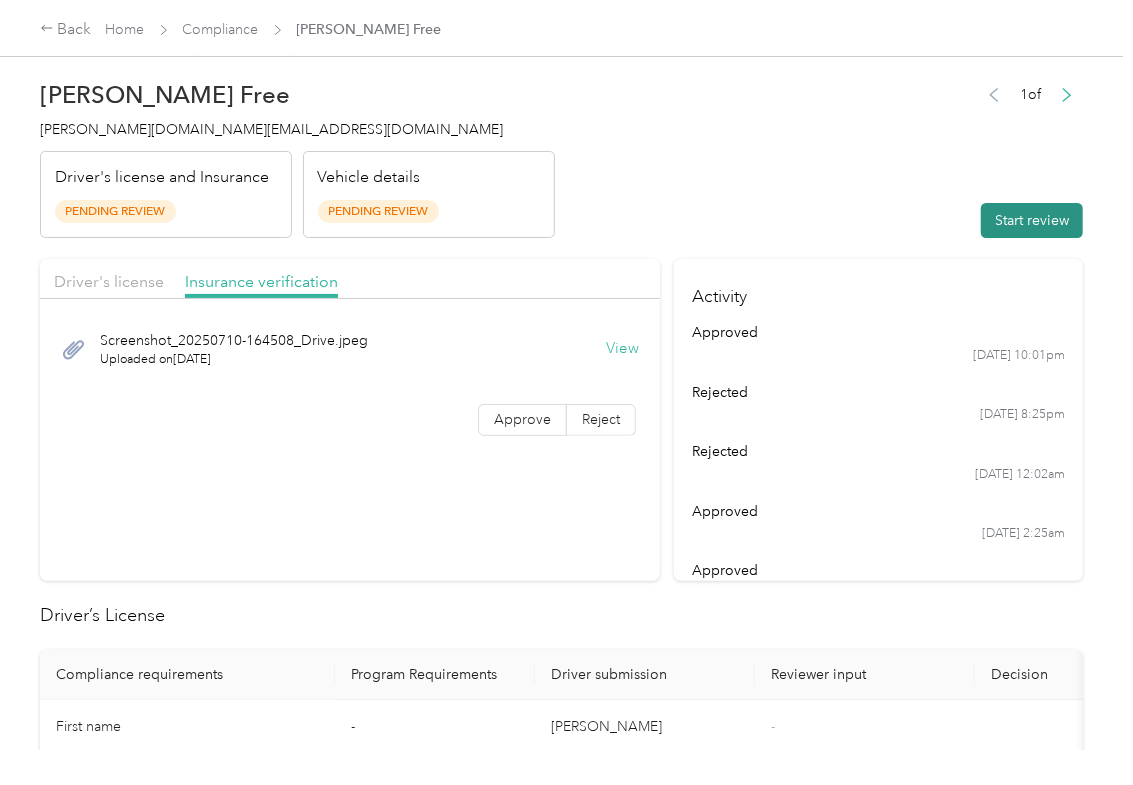 click on "Start review" at bounding box center [1032, 220] 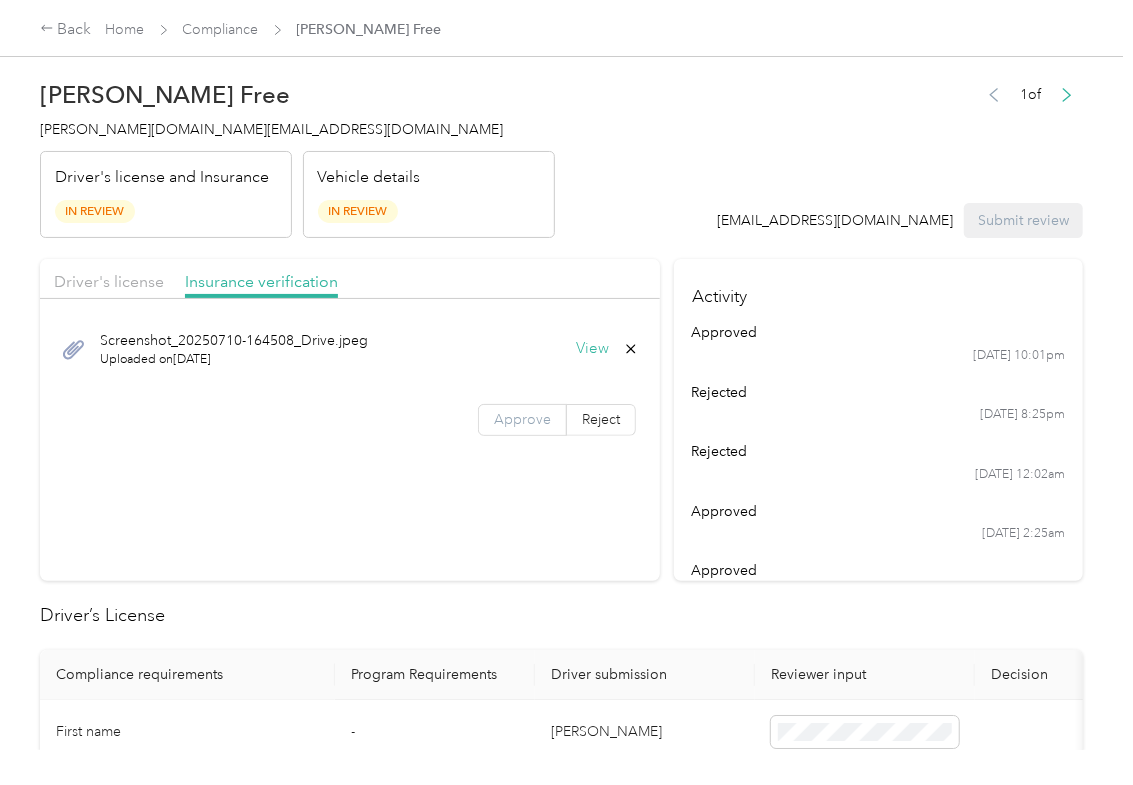 click on "Approve" at bounding box center (522, 419) 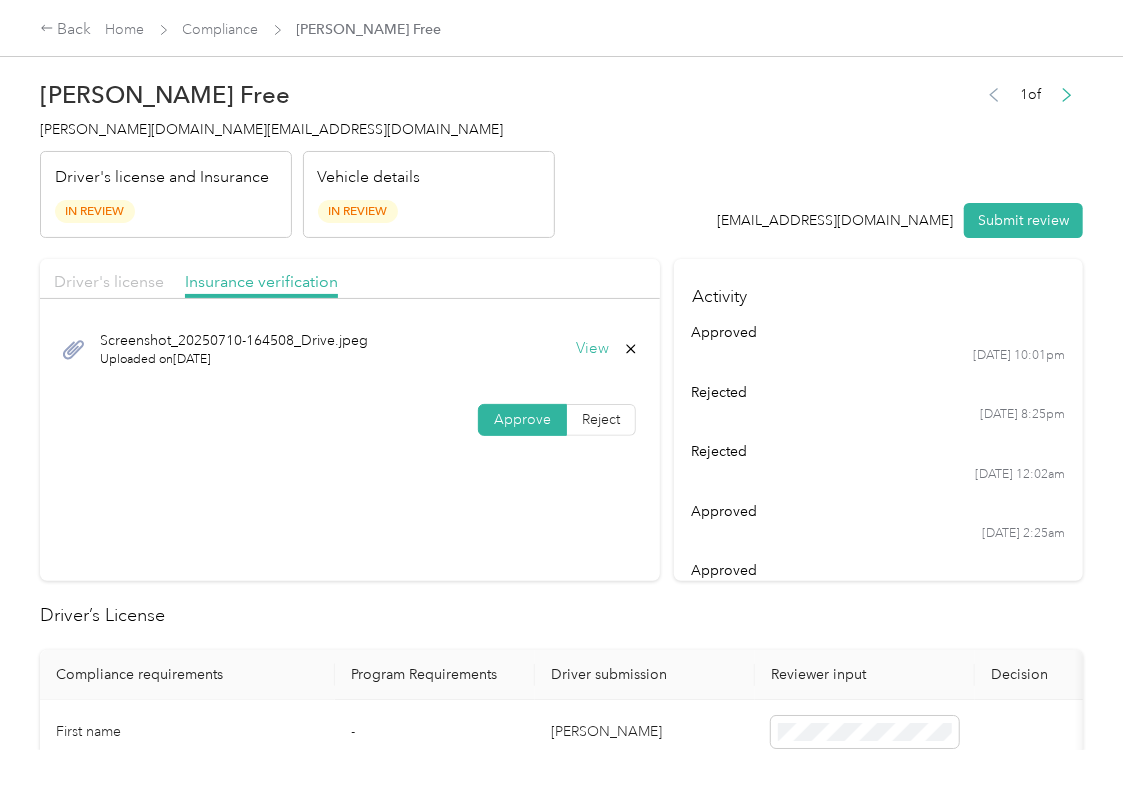click on "Driver's license" at bounding box center (109, 281) 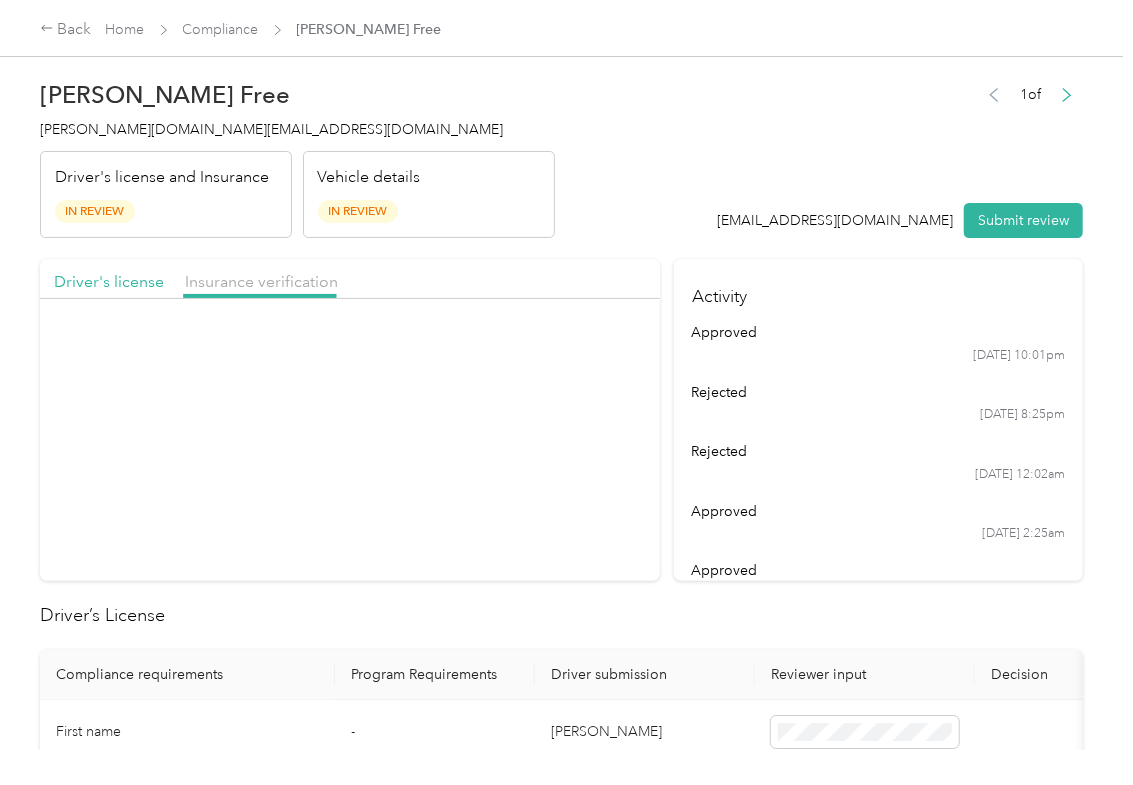 click on "Driver's license" at bounding box center [109, 281] 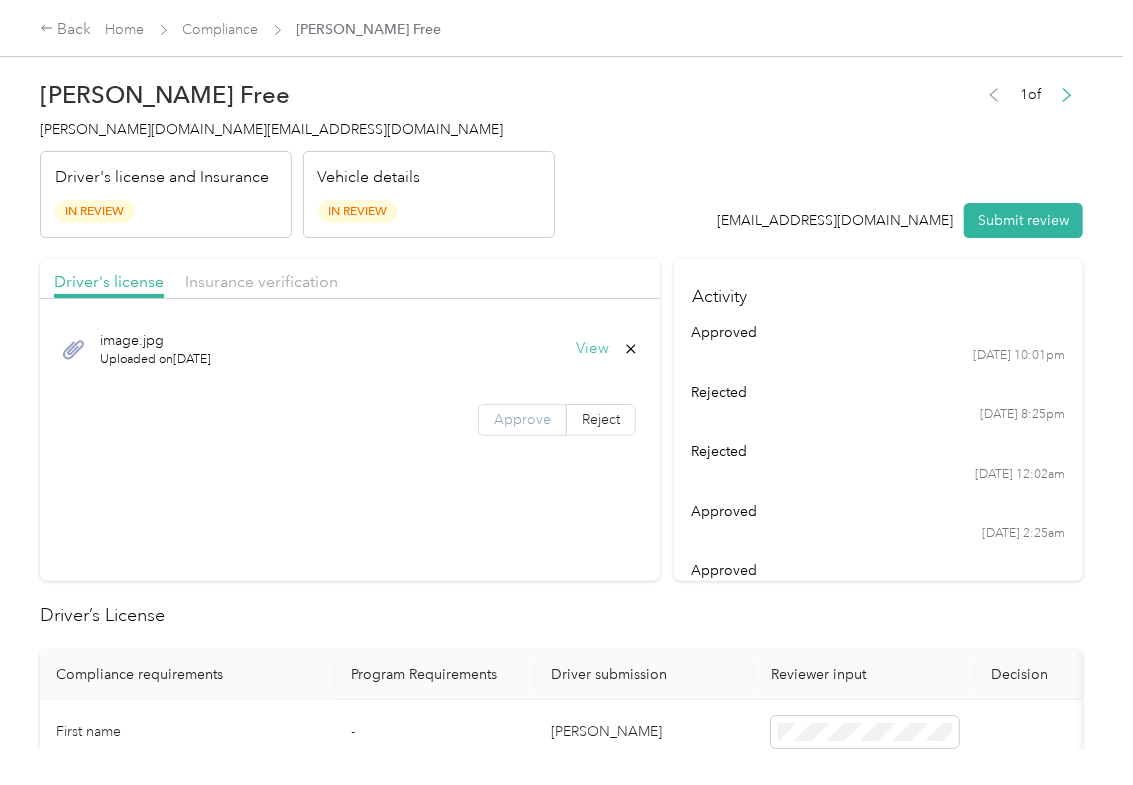click on "Approve" at bounding box center [522, 419] 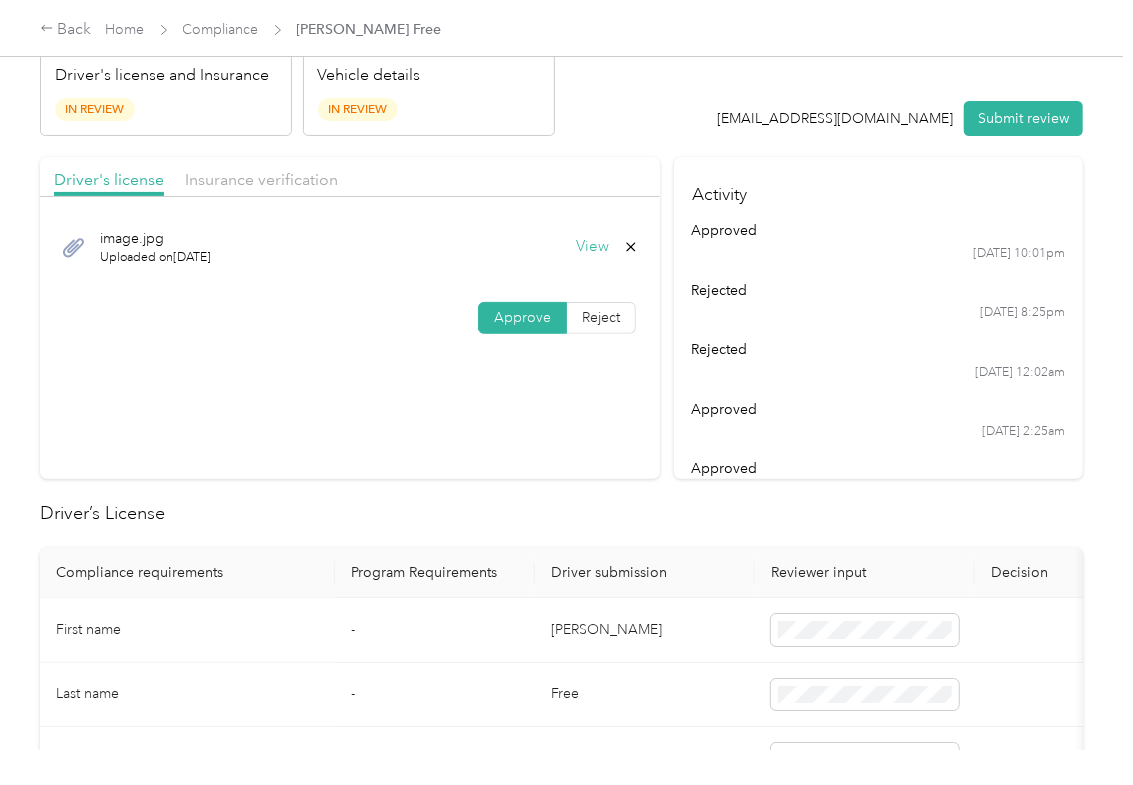 scroll, scrollTop: 400, scrollLeft: 0, axis: vertical 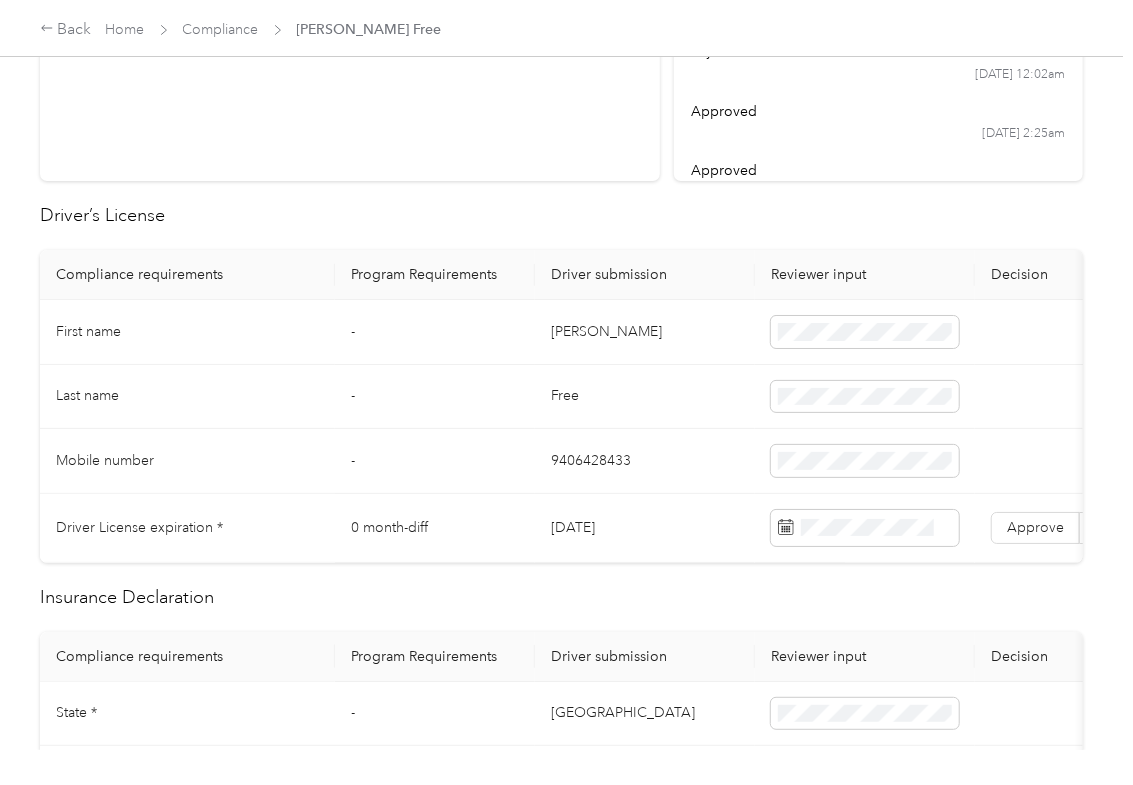 click on "[DATE]" at bounding box center (645, 528) 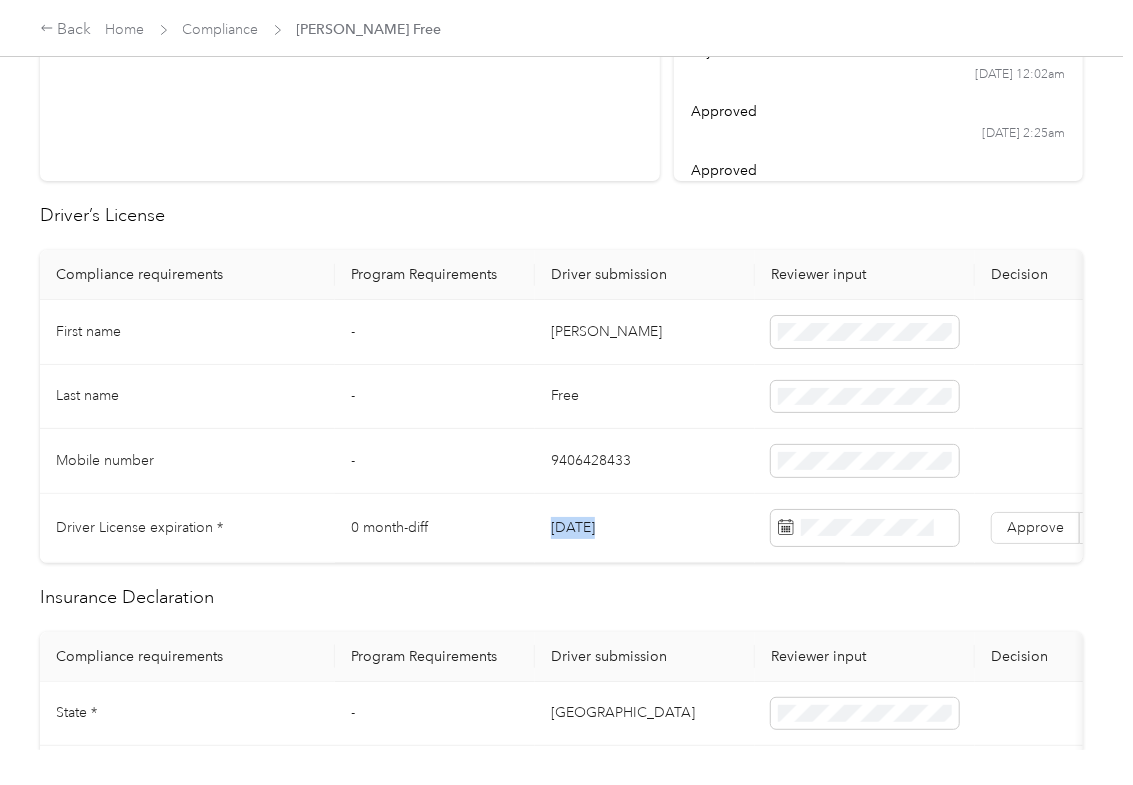 click on "[DATE]" at bounding box center [645, 528] 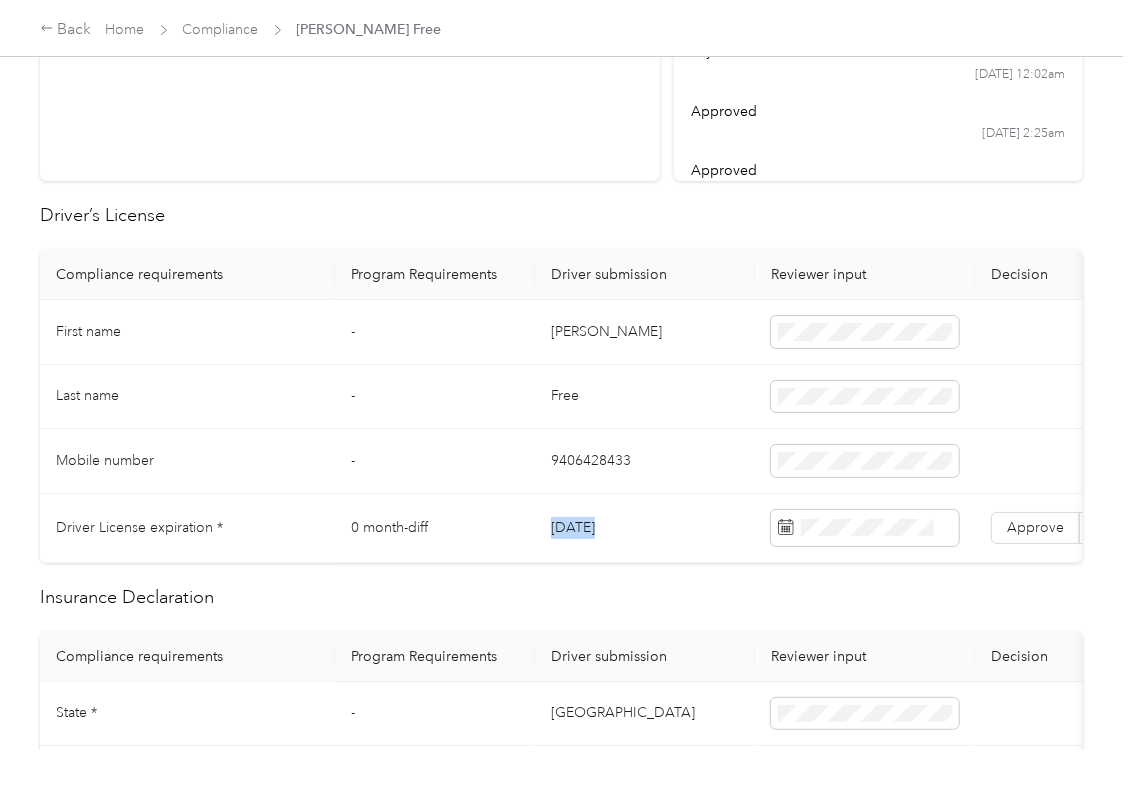 copy on "[DATE]" 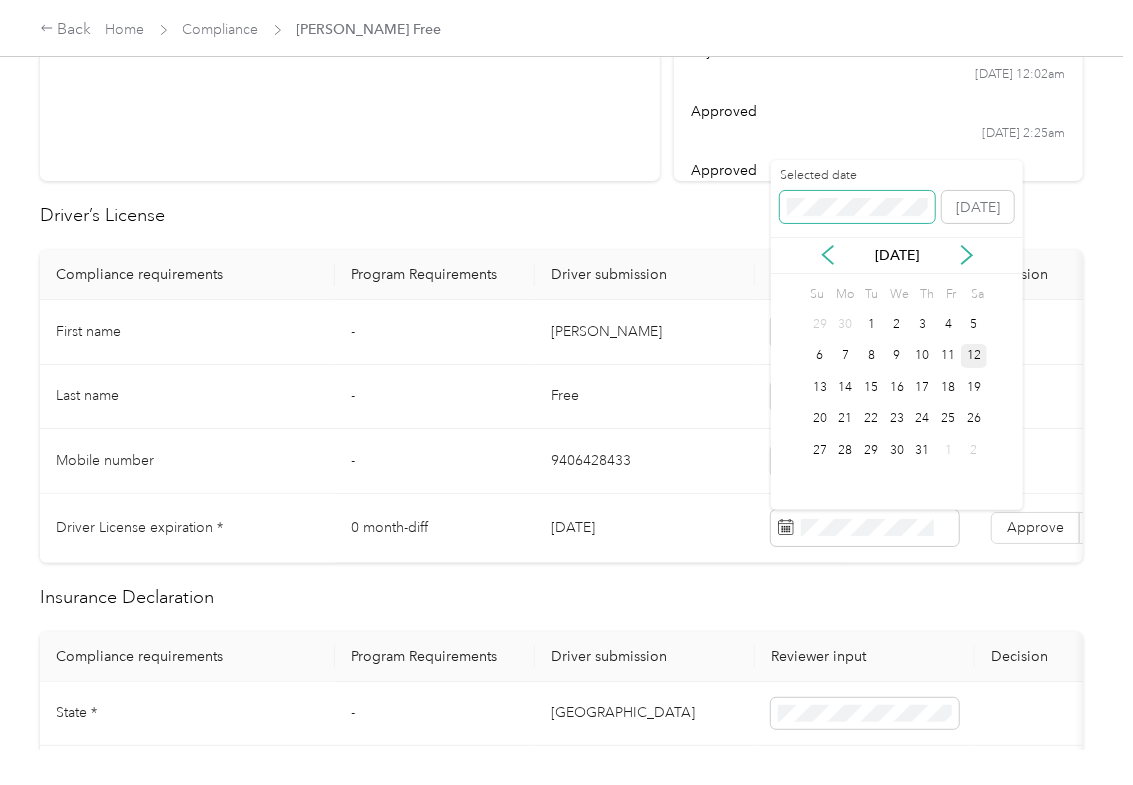click at bounding box center [857, 207] 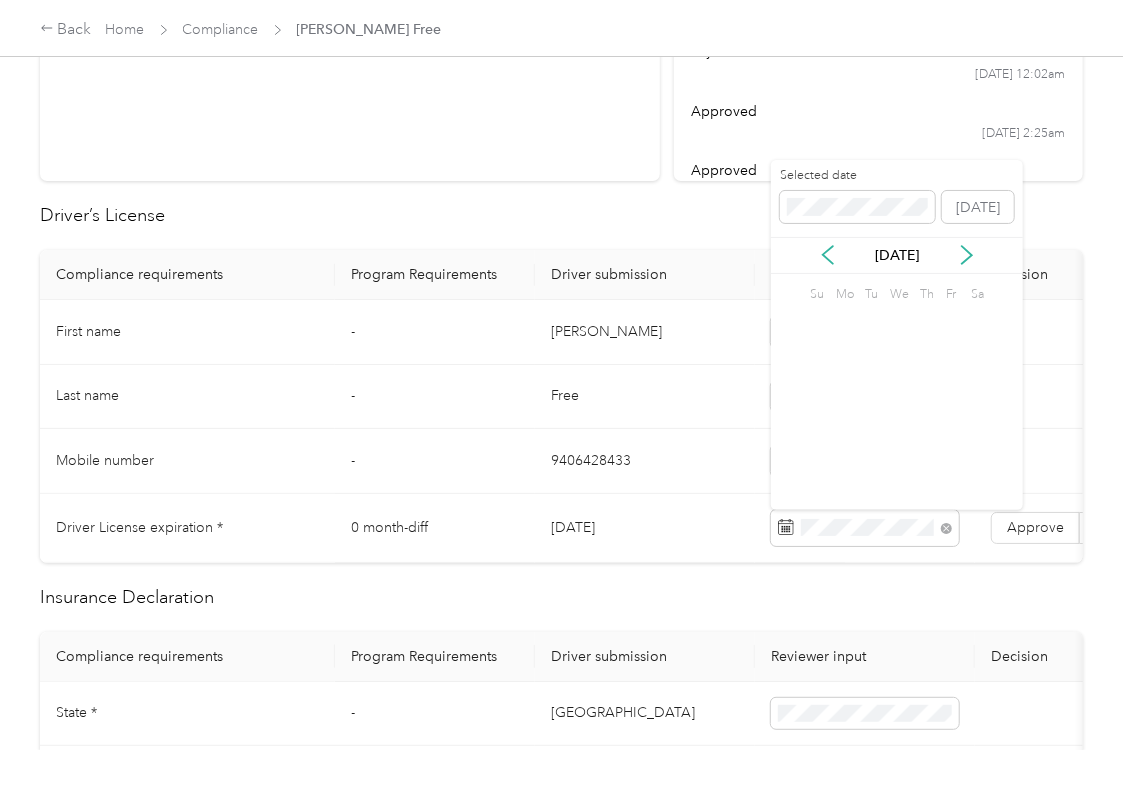 click on "Driver’s License" at bounding box center [561, 215] 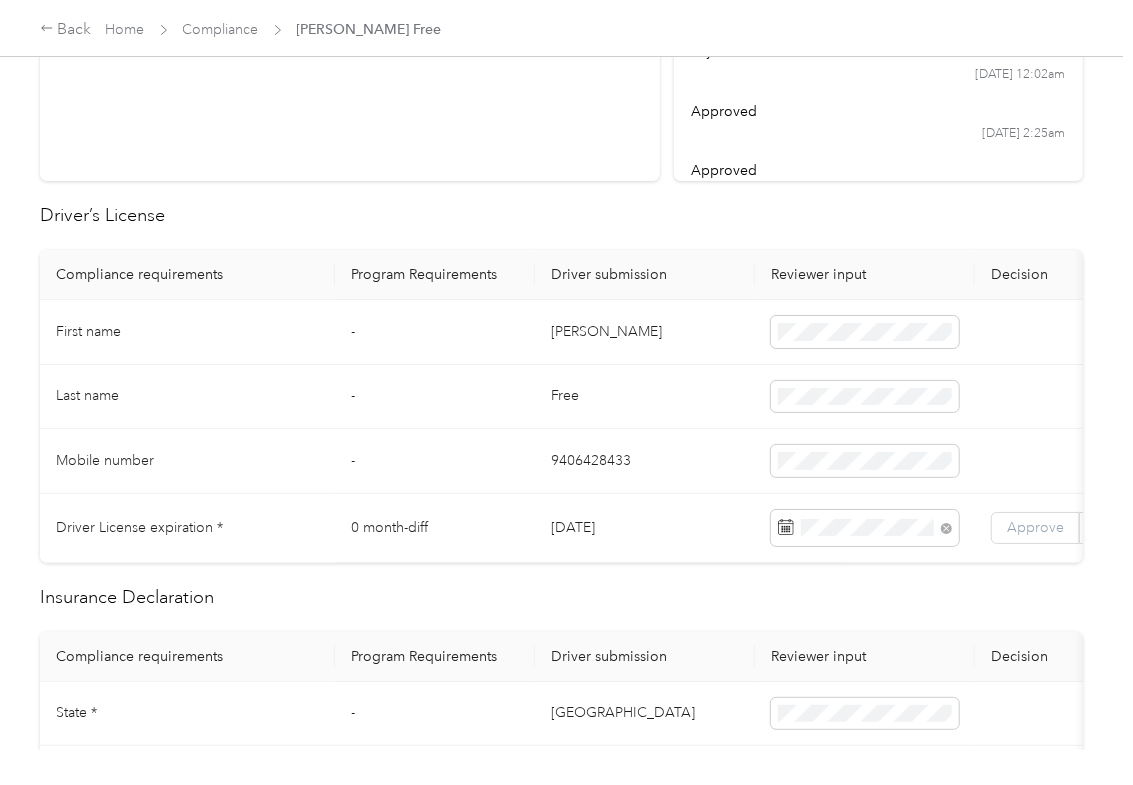 click on "Approve" at bounding box center [1035, 527] 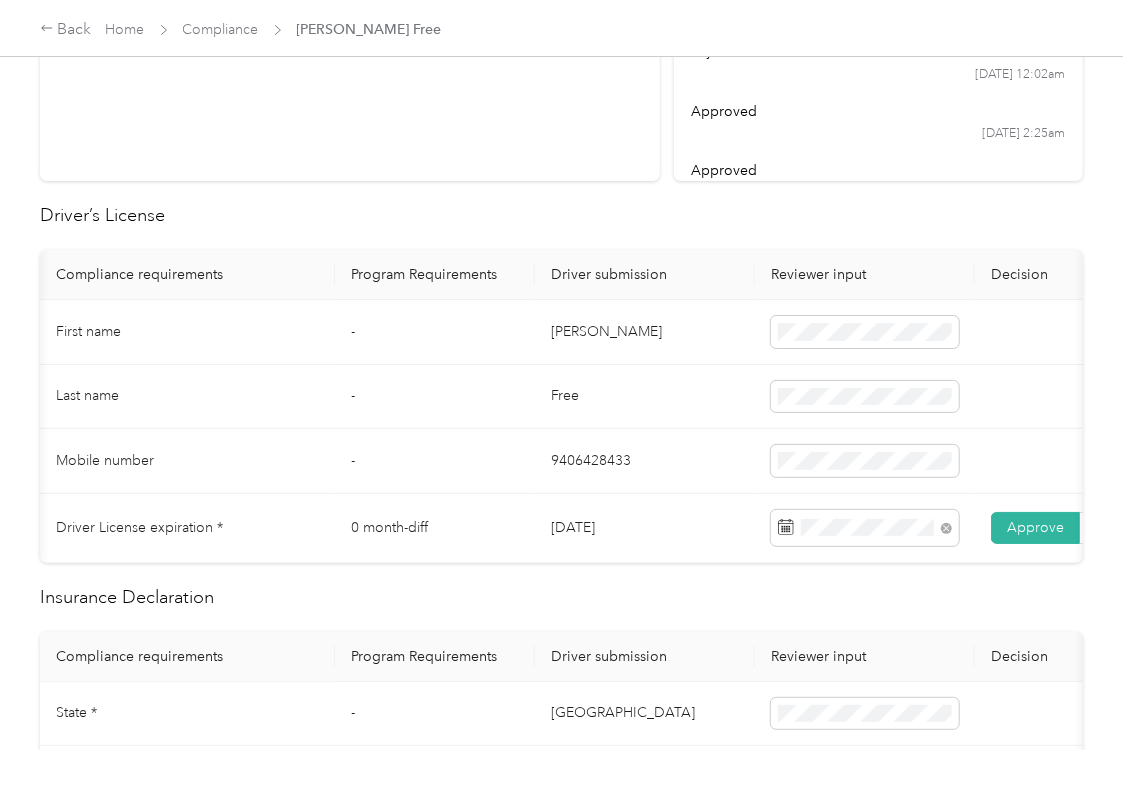 scroll, scrollTop: 0, scrollLeft: 128, axis: horizontal 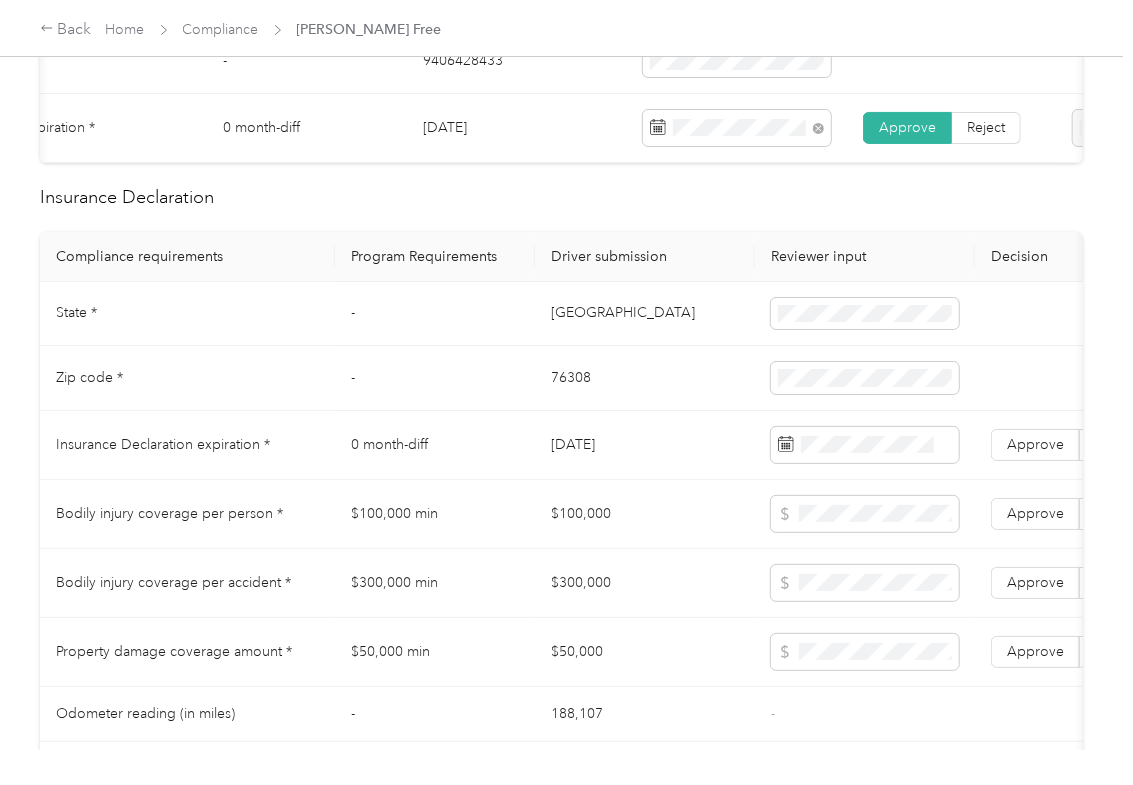 click on "[GEOGRAPHIC_DATA]" at bounding box center [645, 314] 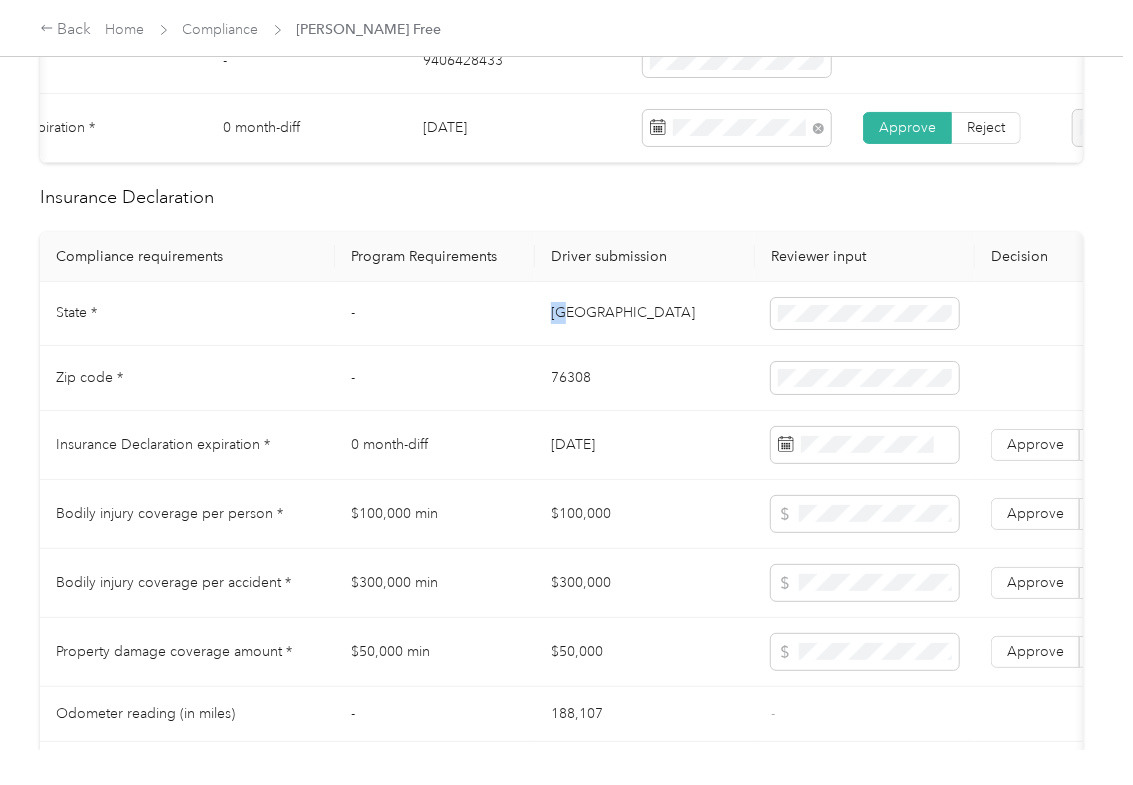 click on "[GEOGRAPHIC_DATA]" at bounding box center (645, 314) 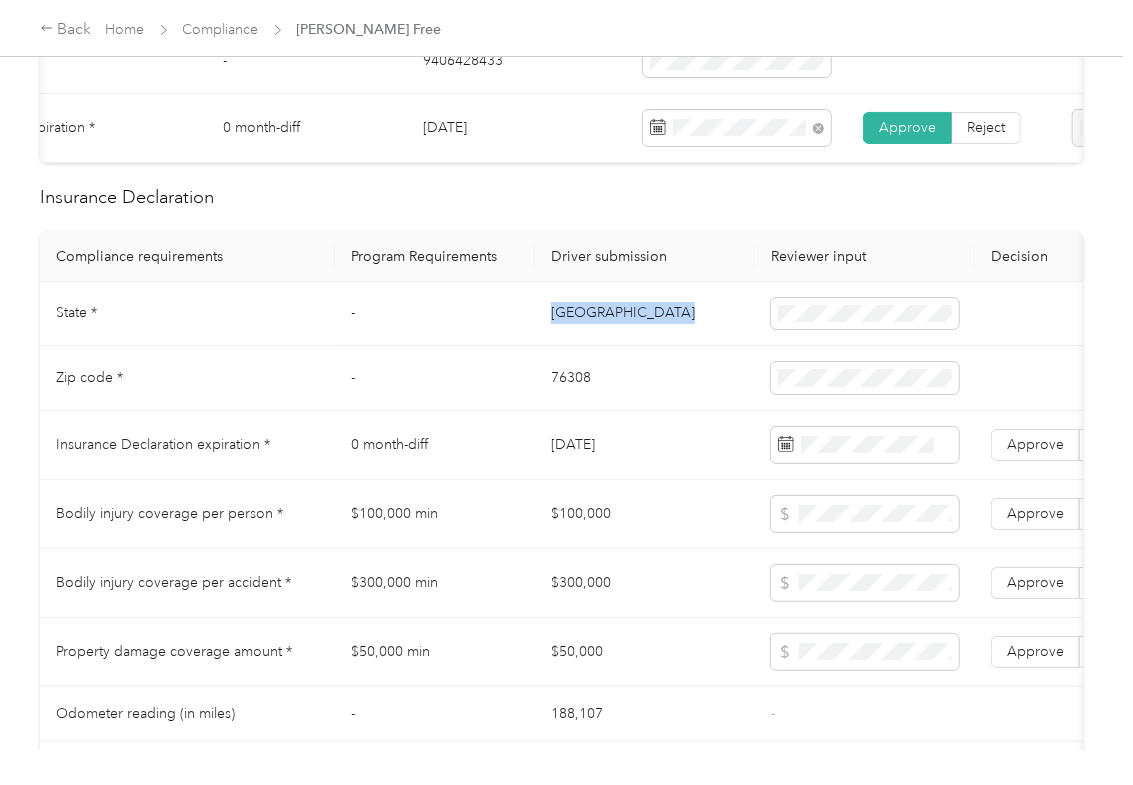 click on "[GEOGRAPHIC_DATA]" at bounding box center (645, 314) 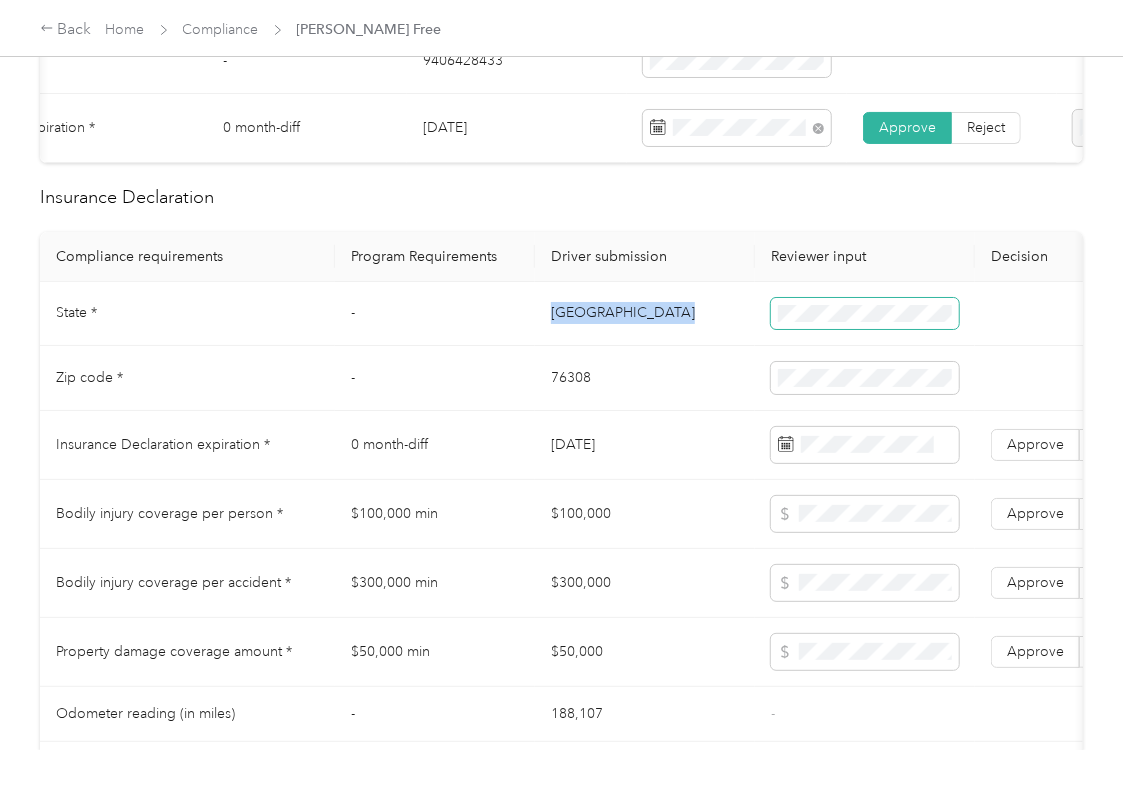 copy on "[GEOGRAPHIC_DATA]" 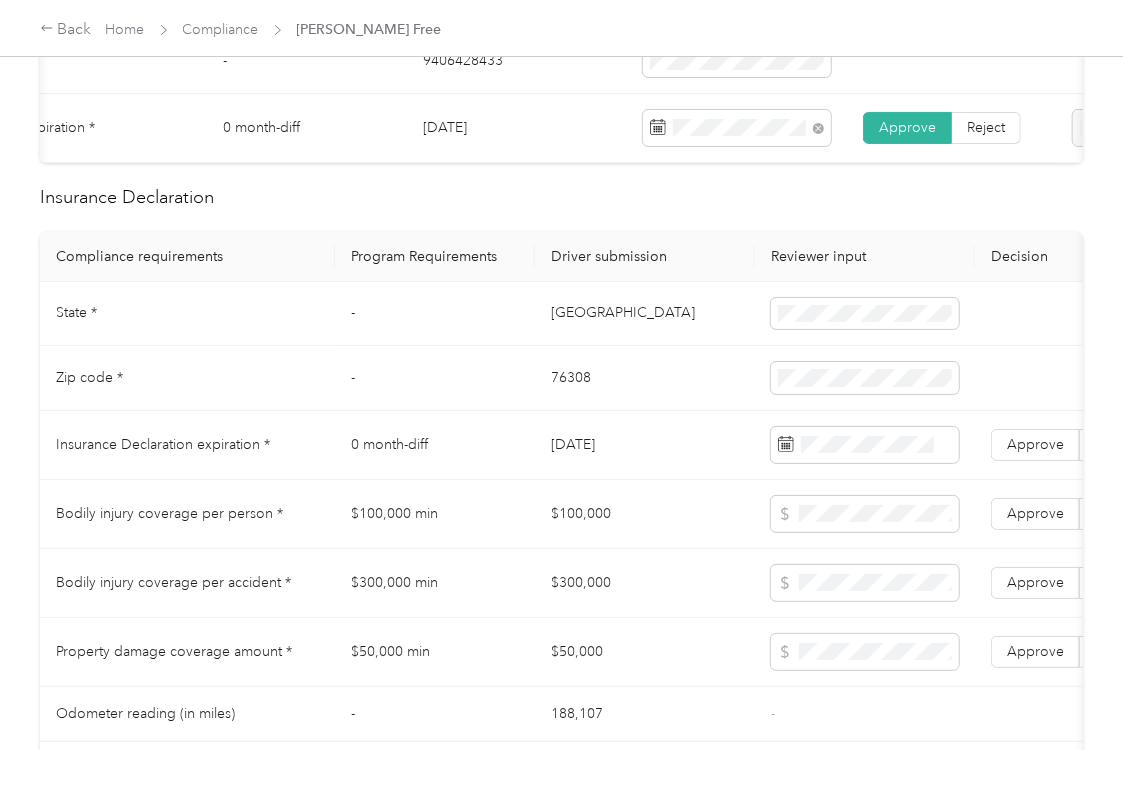 click on "76308" at bounding box center (645, 378) 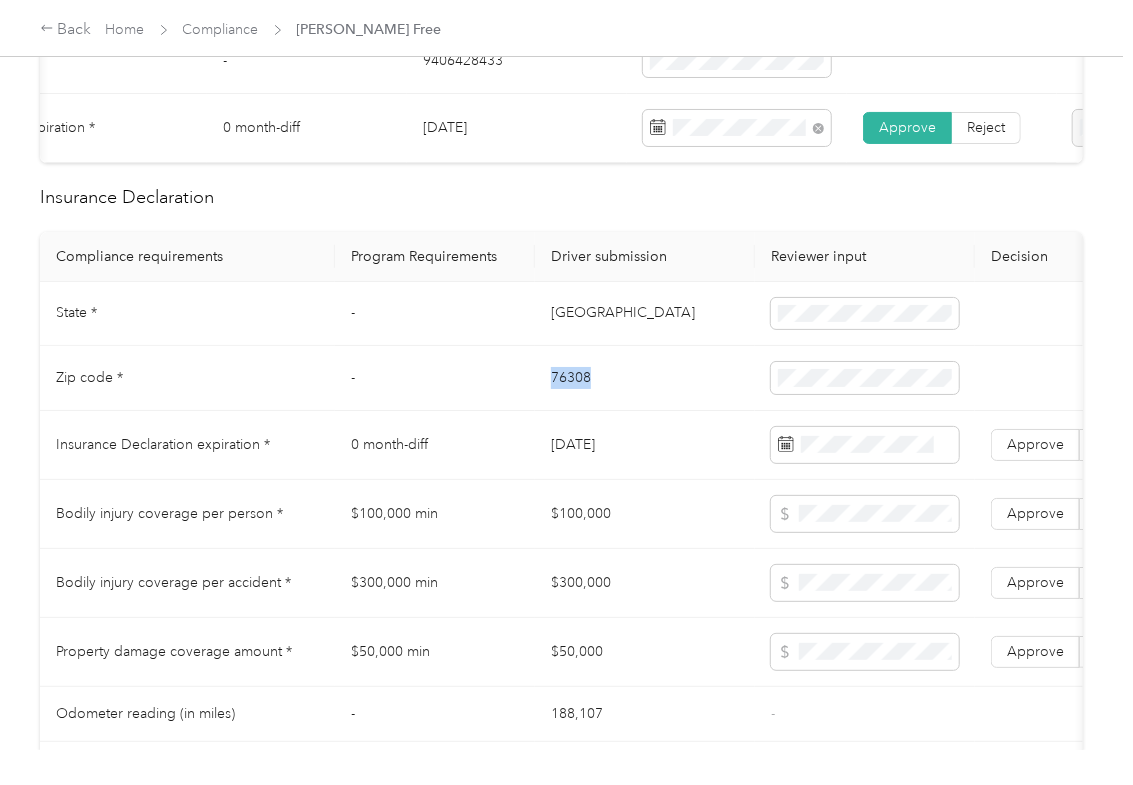 click on "76308" at bounding box center (645, 378) 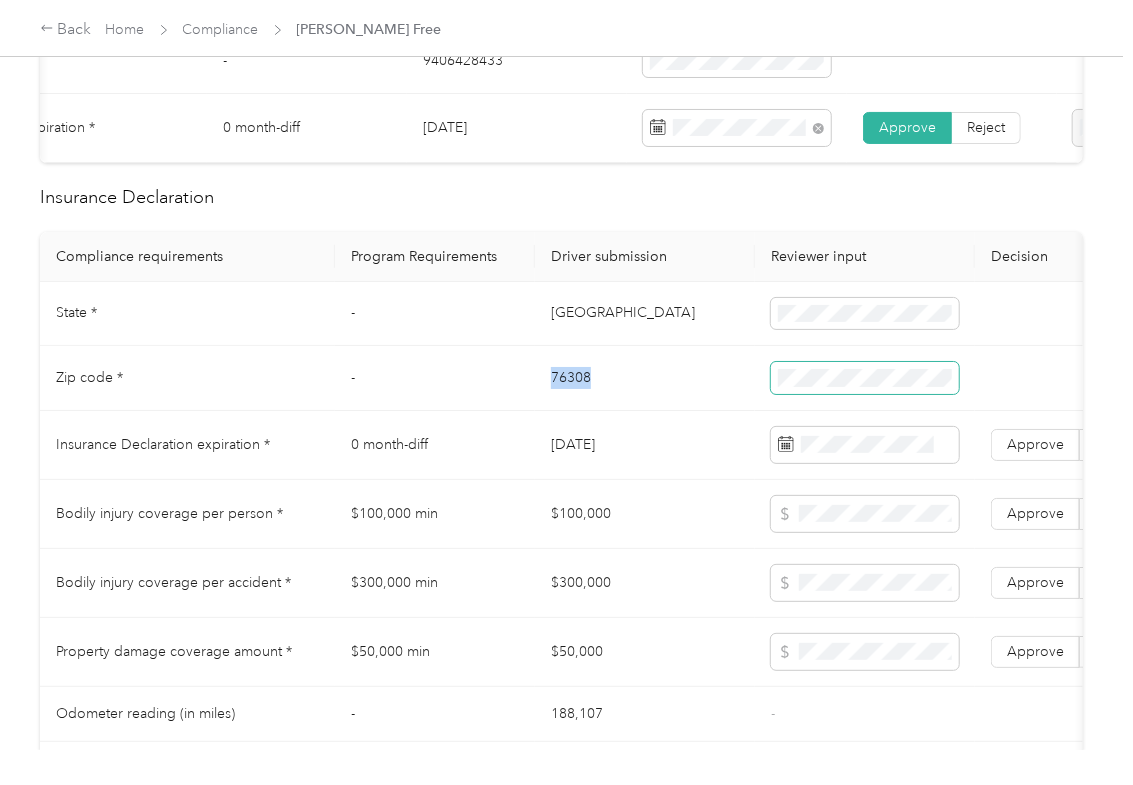copy on "76308" 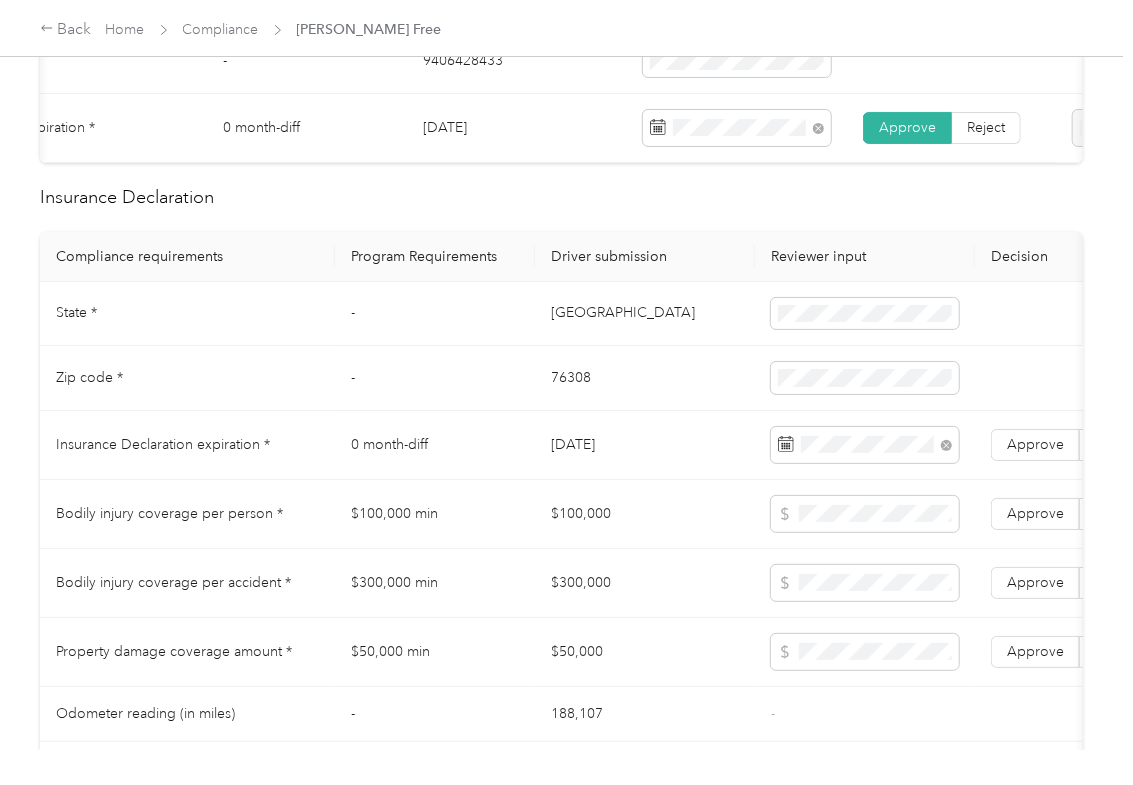 drag, startPoint x: 396, startPoint y: 386, endPoint x: 452, endPoint y: 402, distance: 58.24088 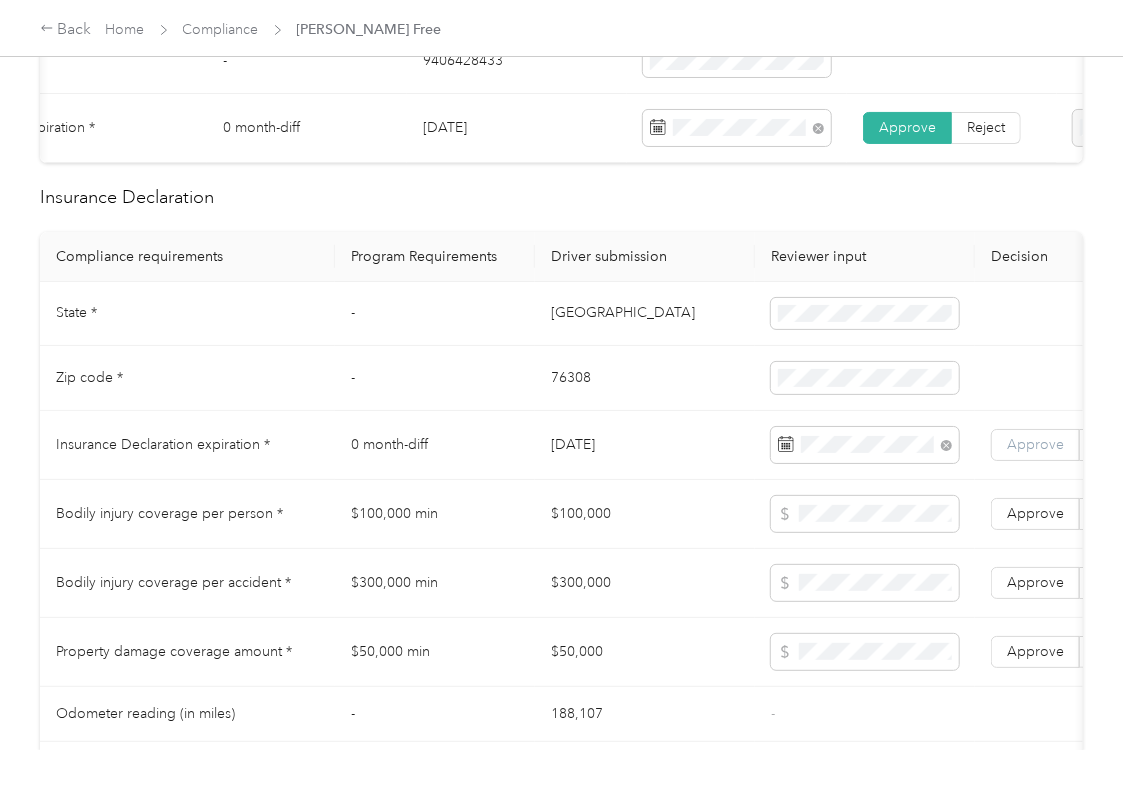 click on "Approve" at bounding box center [1035, 444] 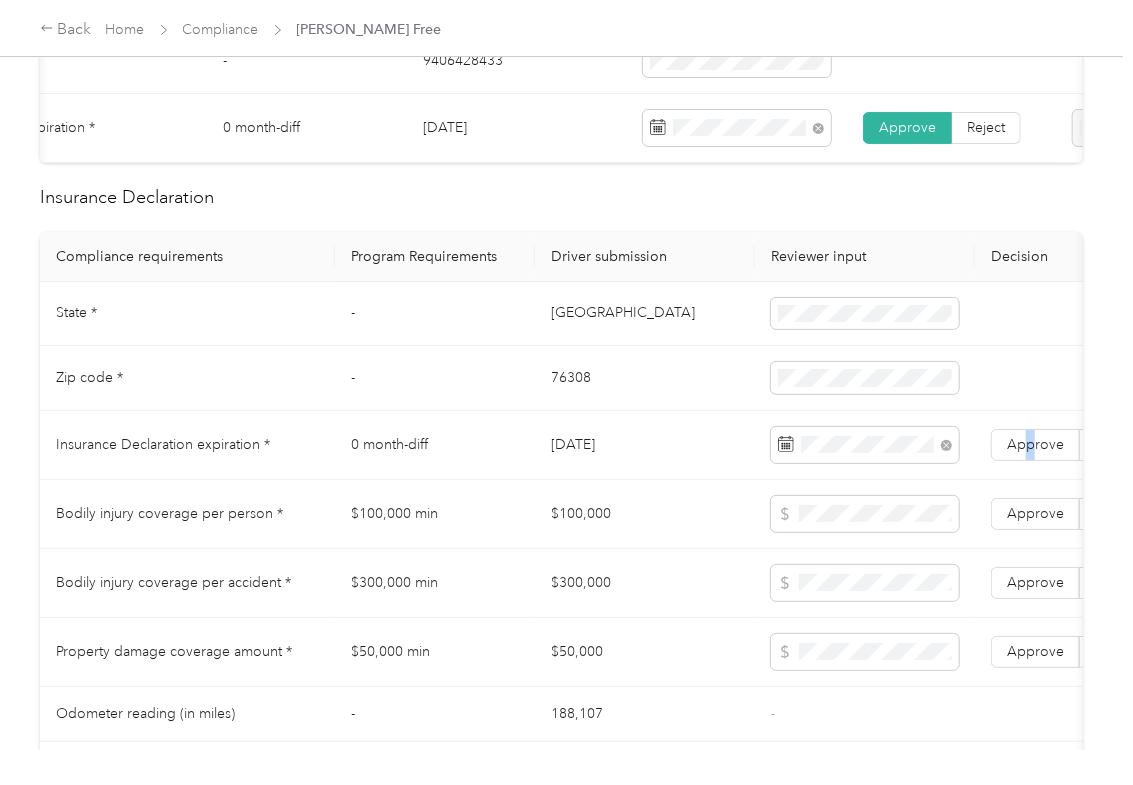scroll, scrollTop: 1733, scrollLeft: 0, axis: vertical 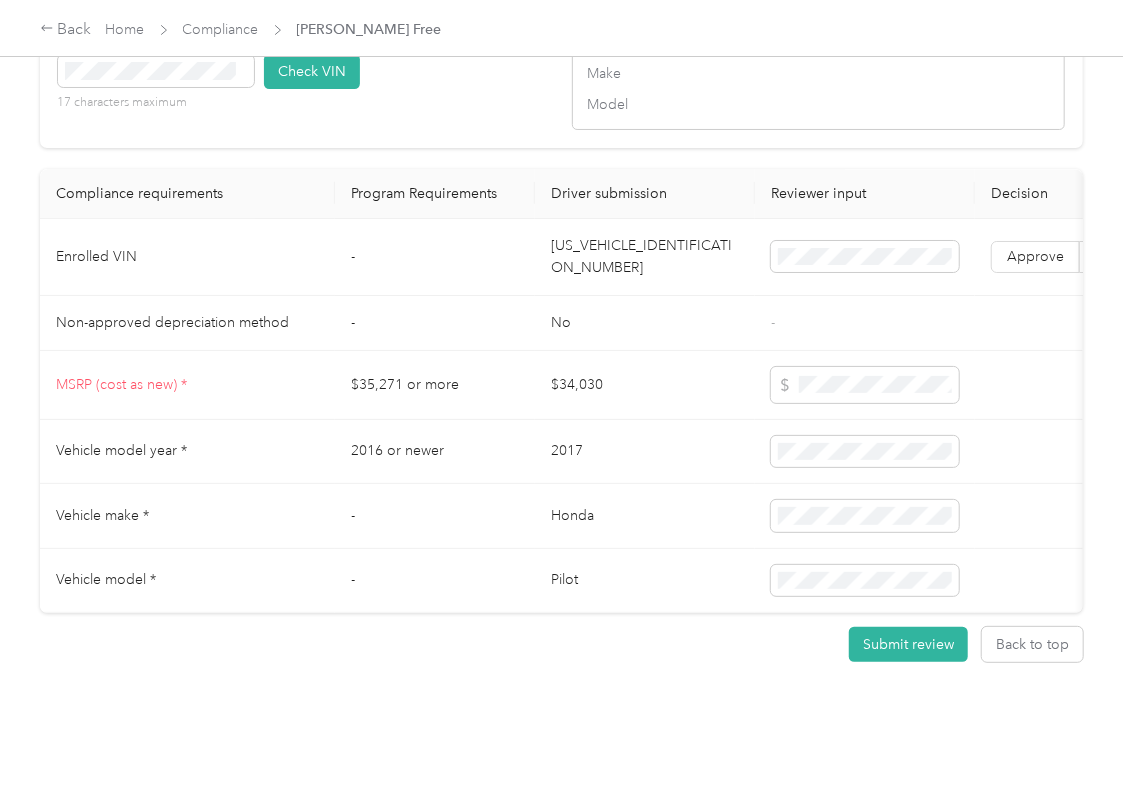 click on "[US_VEHICLE_IDENTIFICATION_NUMBER]" at bounding box center [645, 257] 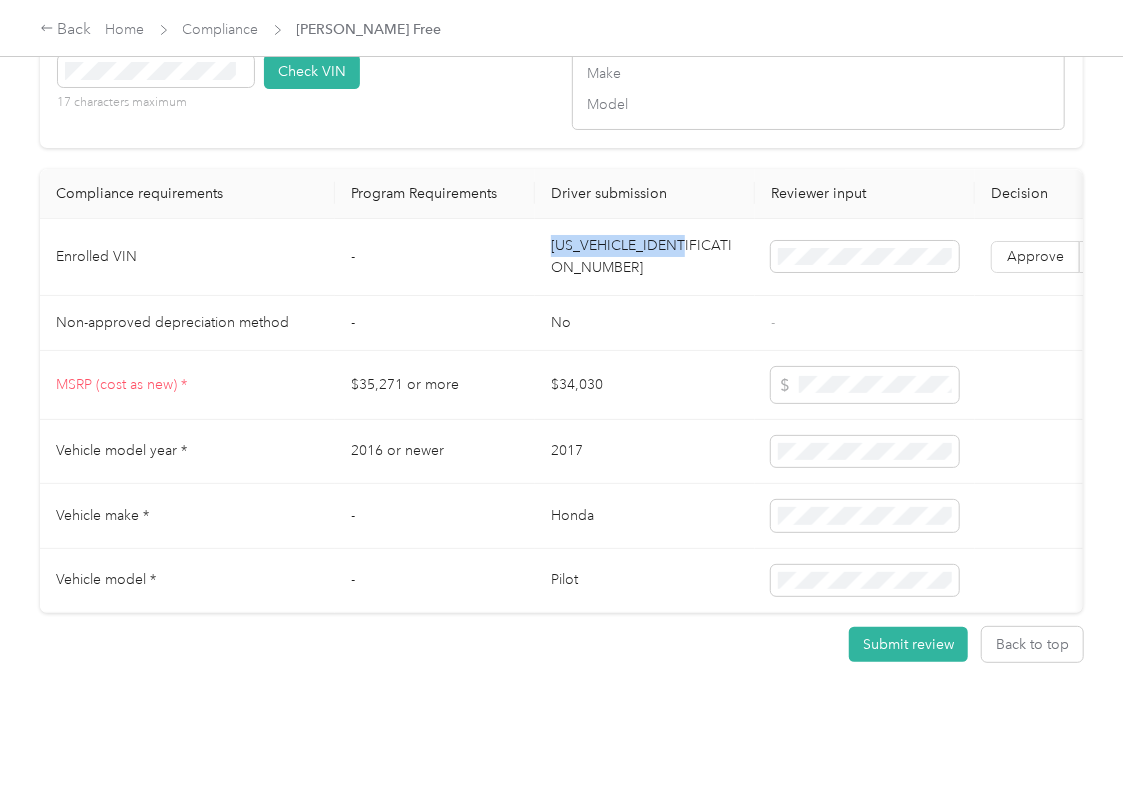 click on "[US_VEHICLE_IDENTIFICATION_NUMBER]" at bounding box center (645, 257) 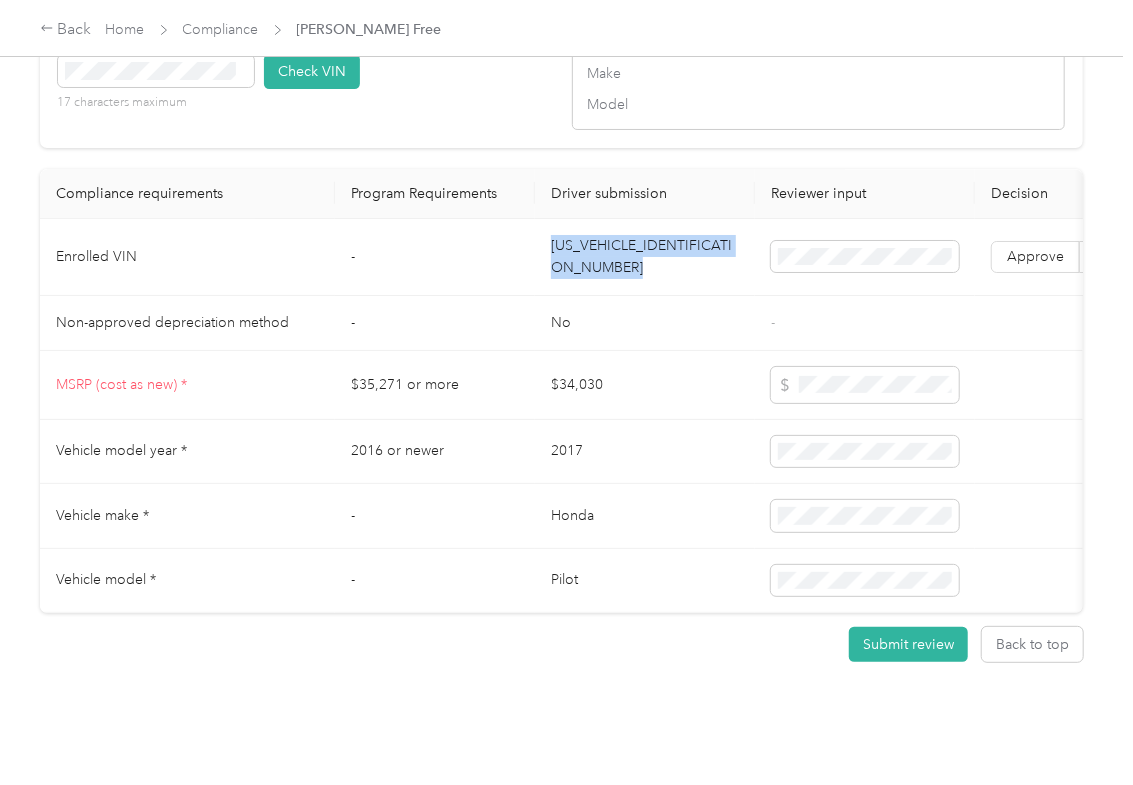click on "[US_VEHICLE_IDENTIFICATION_NUMBER]" at bounding box center [645, 257] 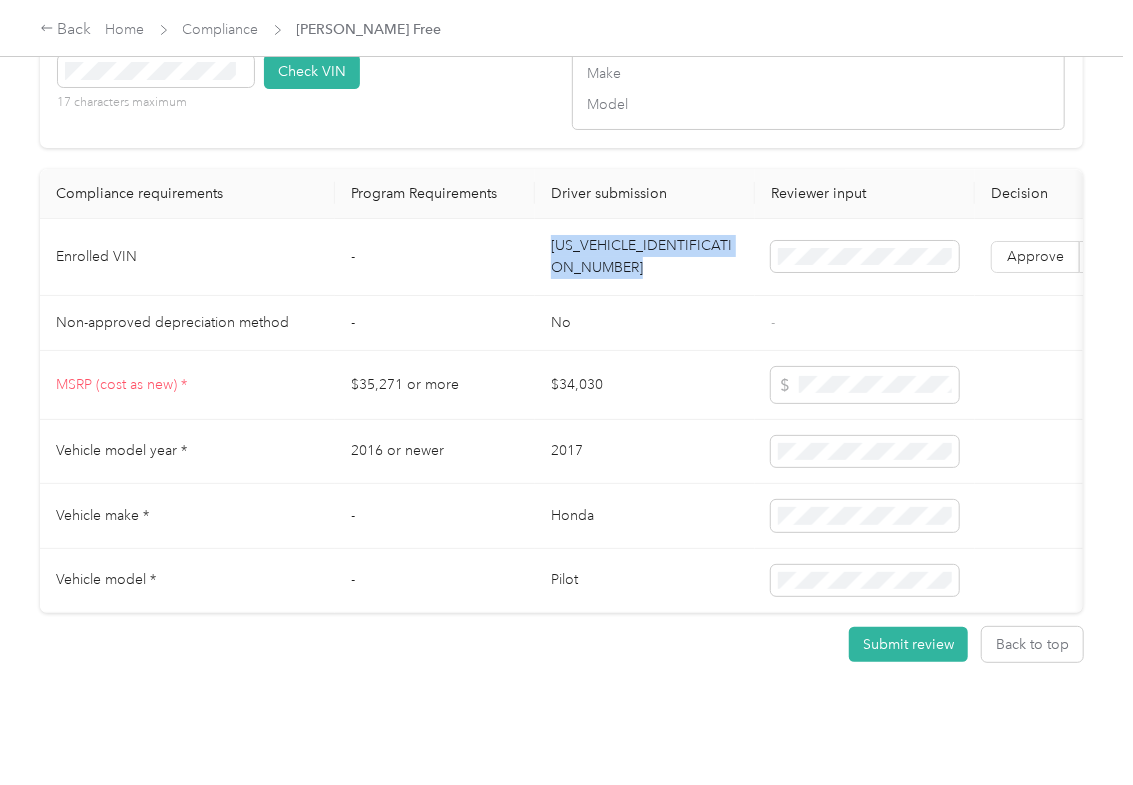 copy on "[US_VEHICLE_IDENTIFICATION_NUMBER]" 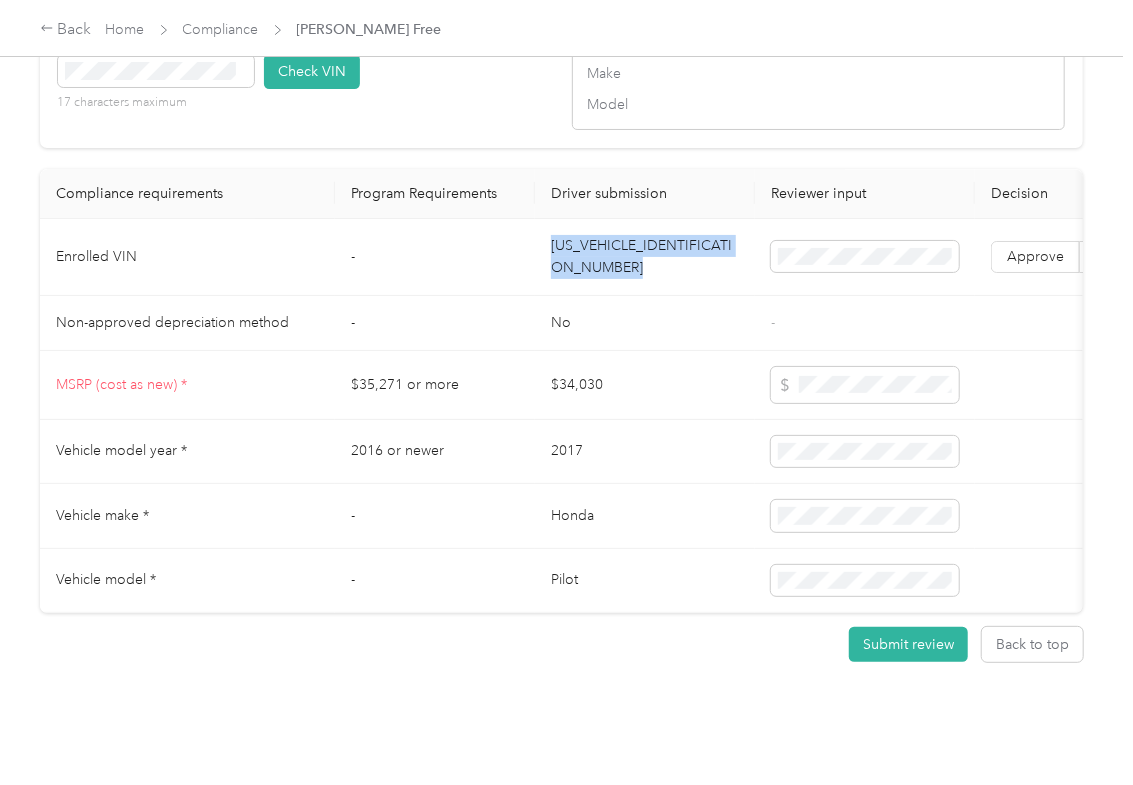 click on "VIN number   17 characters maximum Check VIN" at bounding box center (304, 78) 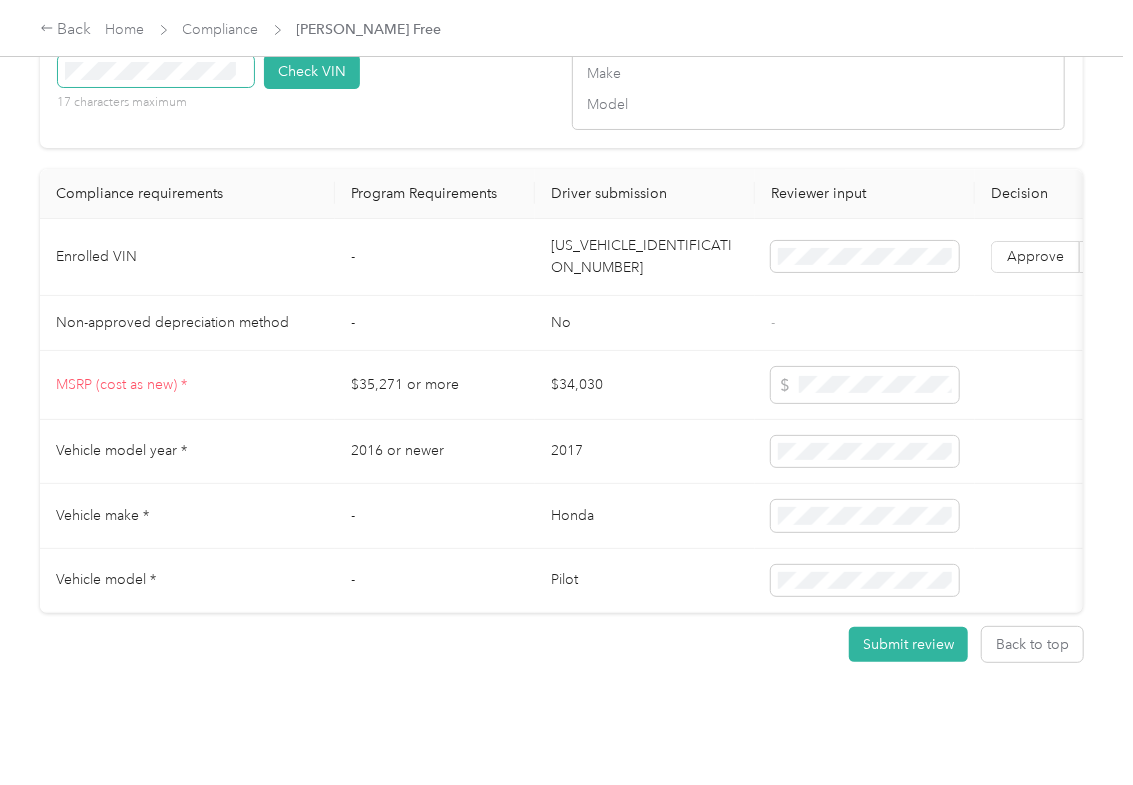 click at bounding box center [156, 71] 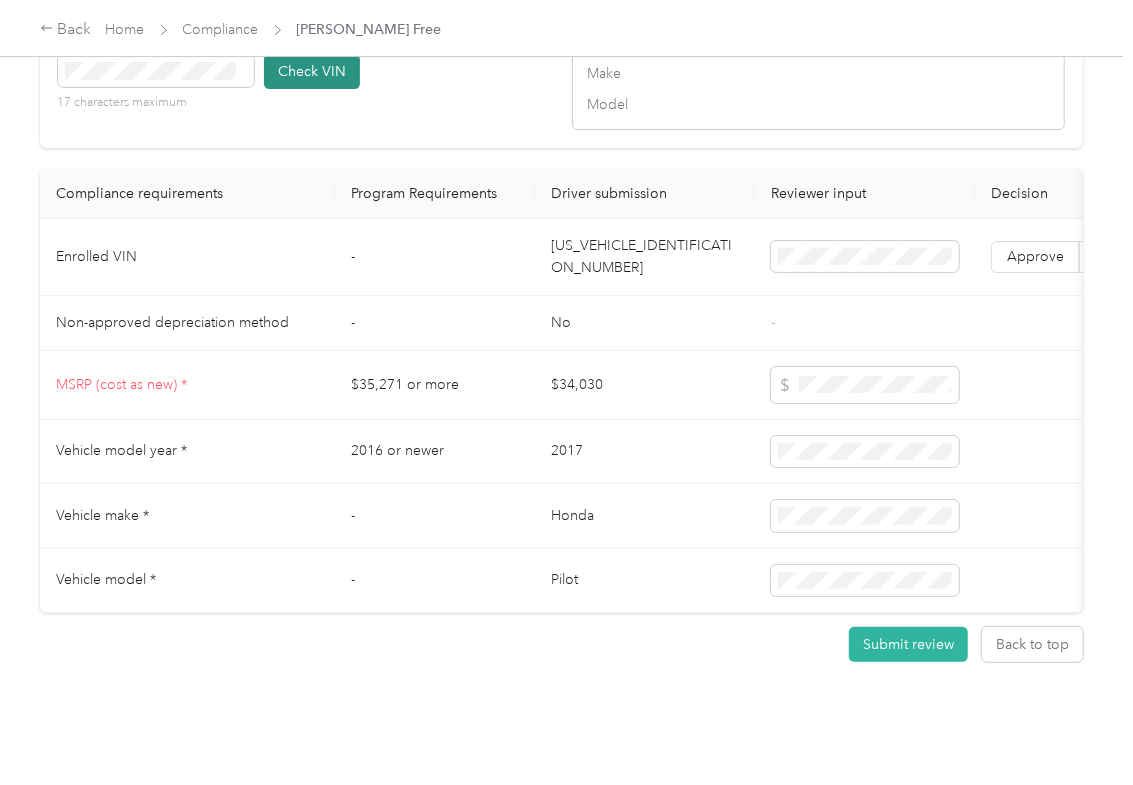 type 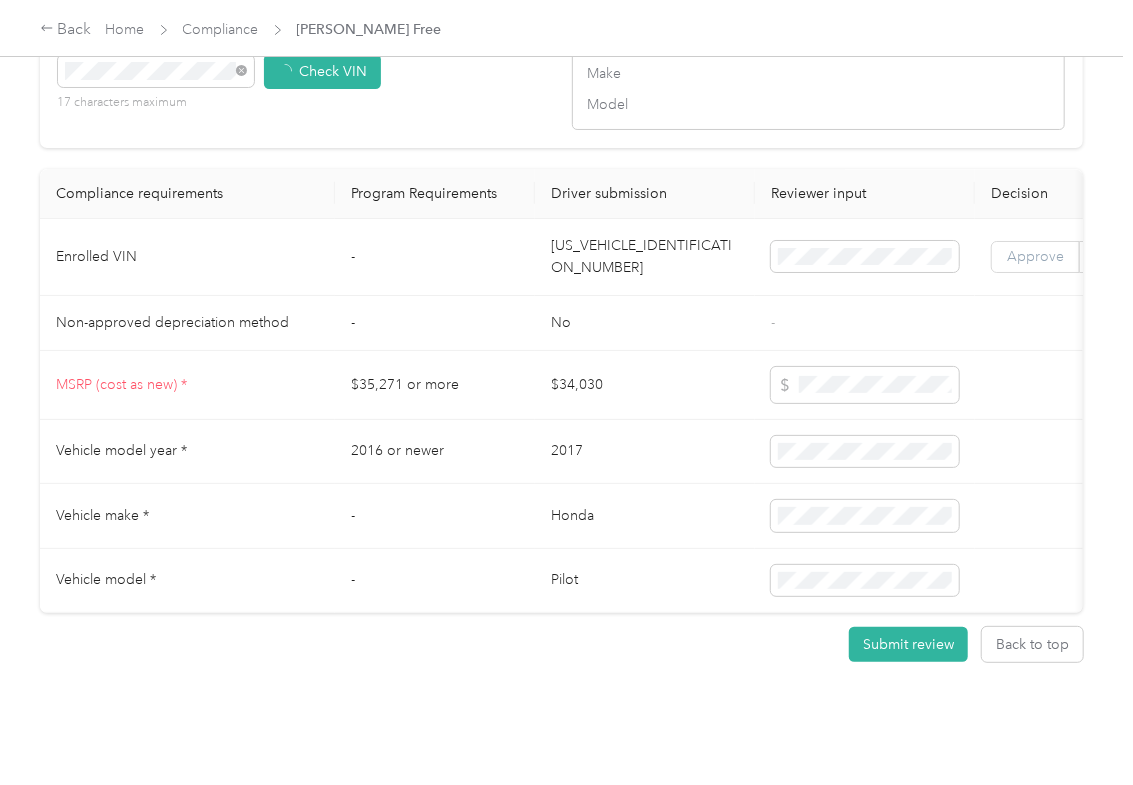 click on "Approve" at bounding box center [1035, 256] 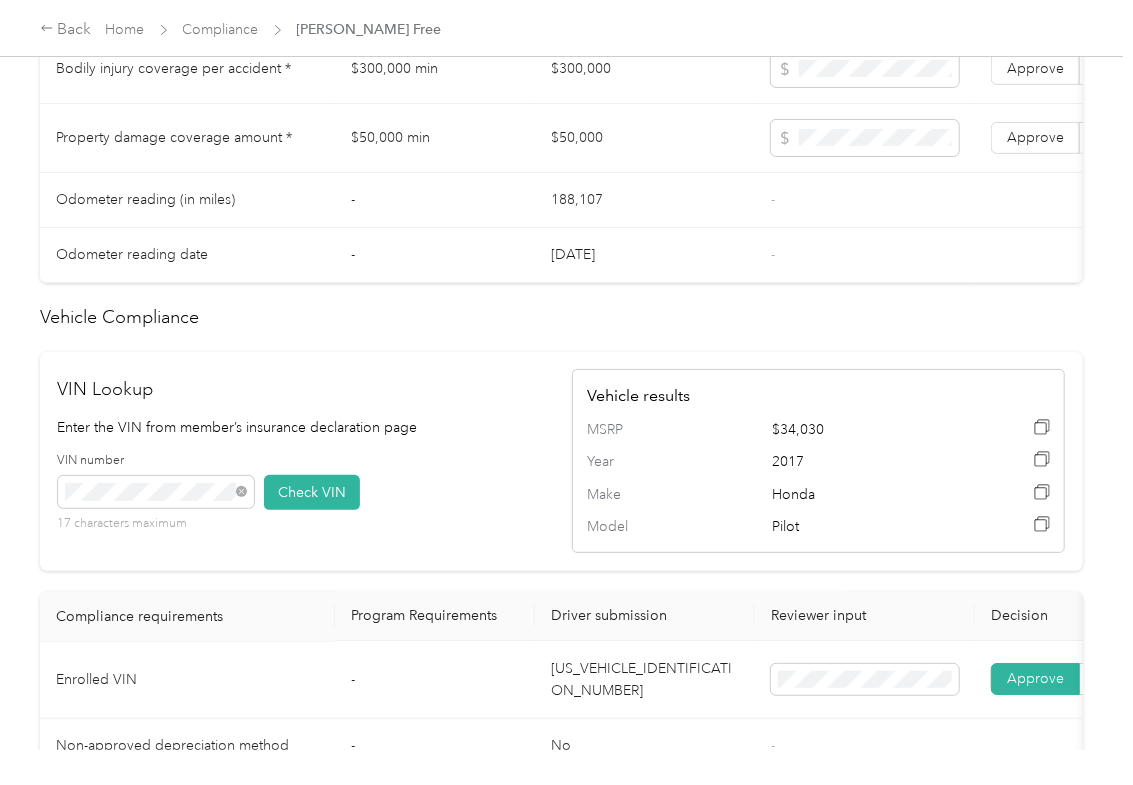 scroll, scrollTop: 1069, scrollLeft: 0, axis: vertical 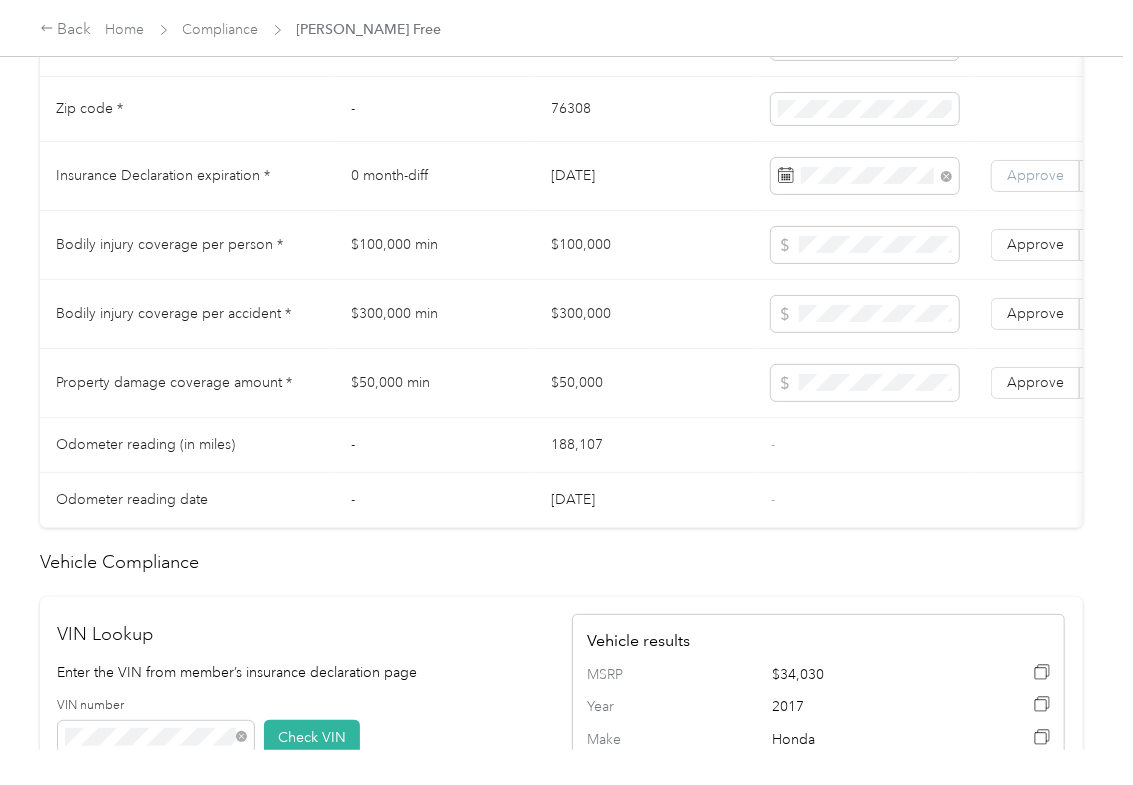 click on "Approve" at bounding box center [1035, 175] 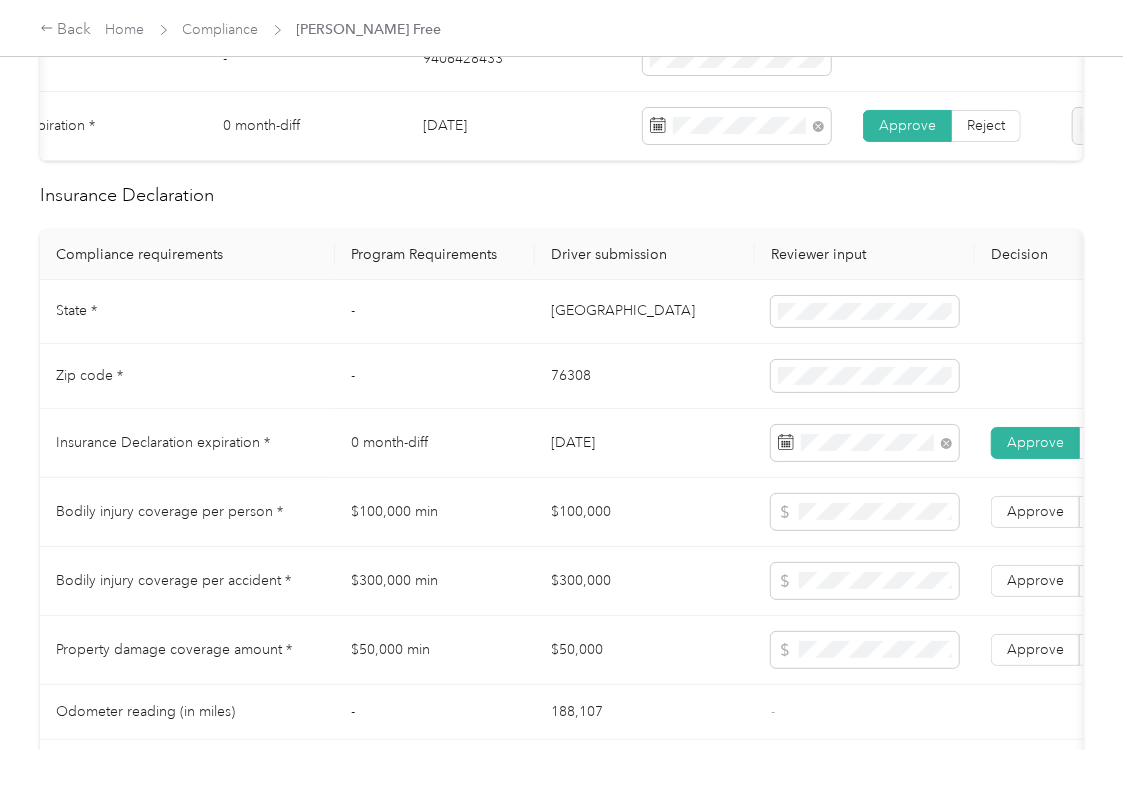 scroll, scrollTop: 1069, scrollLeft: 0, axis: vertical 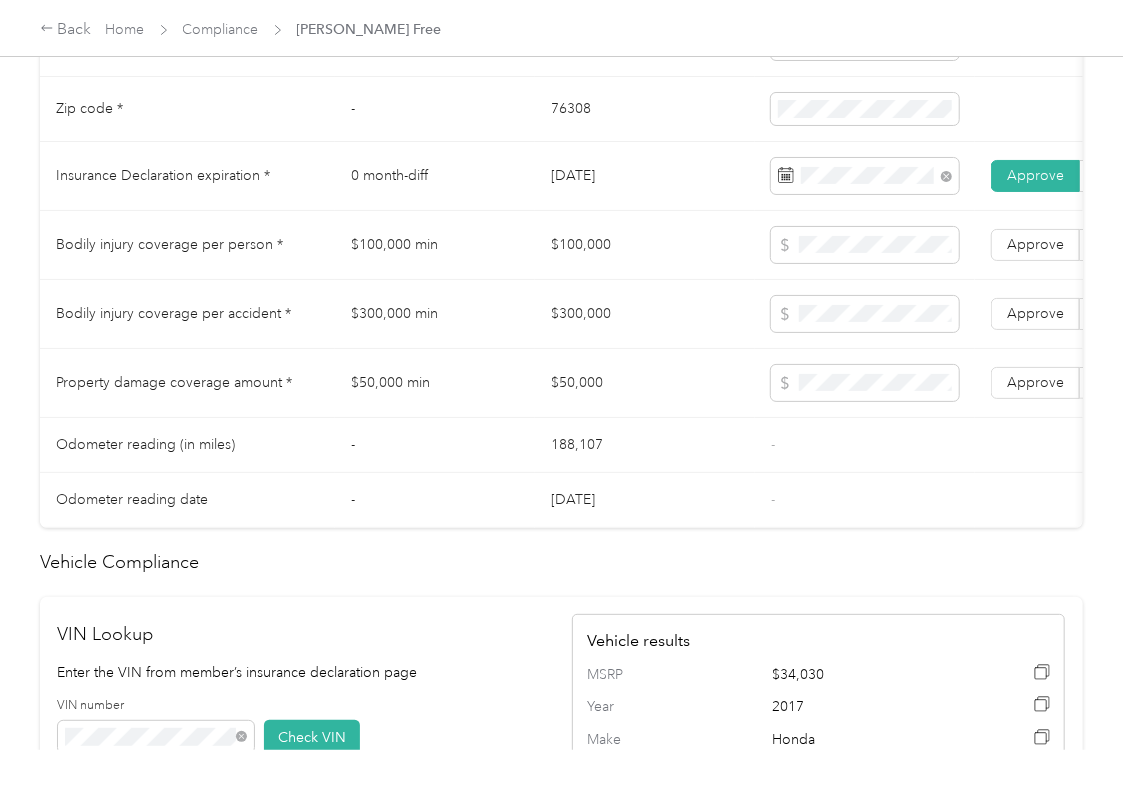 click on "$100,000" at bounding box center (645, 245) 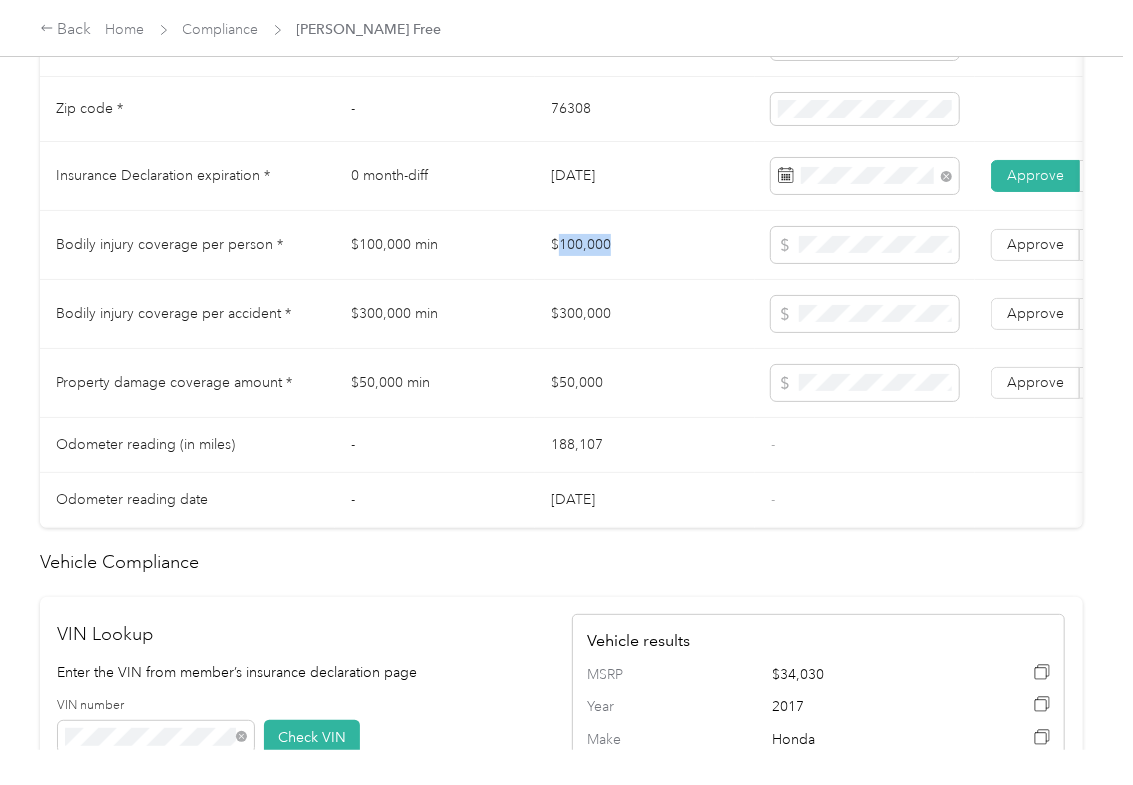 click on "$100,000" at bounding box center [645, 245] 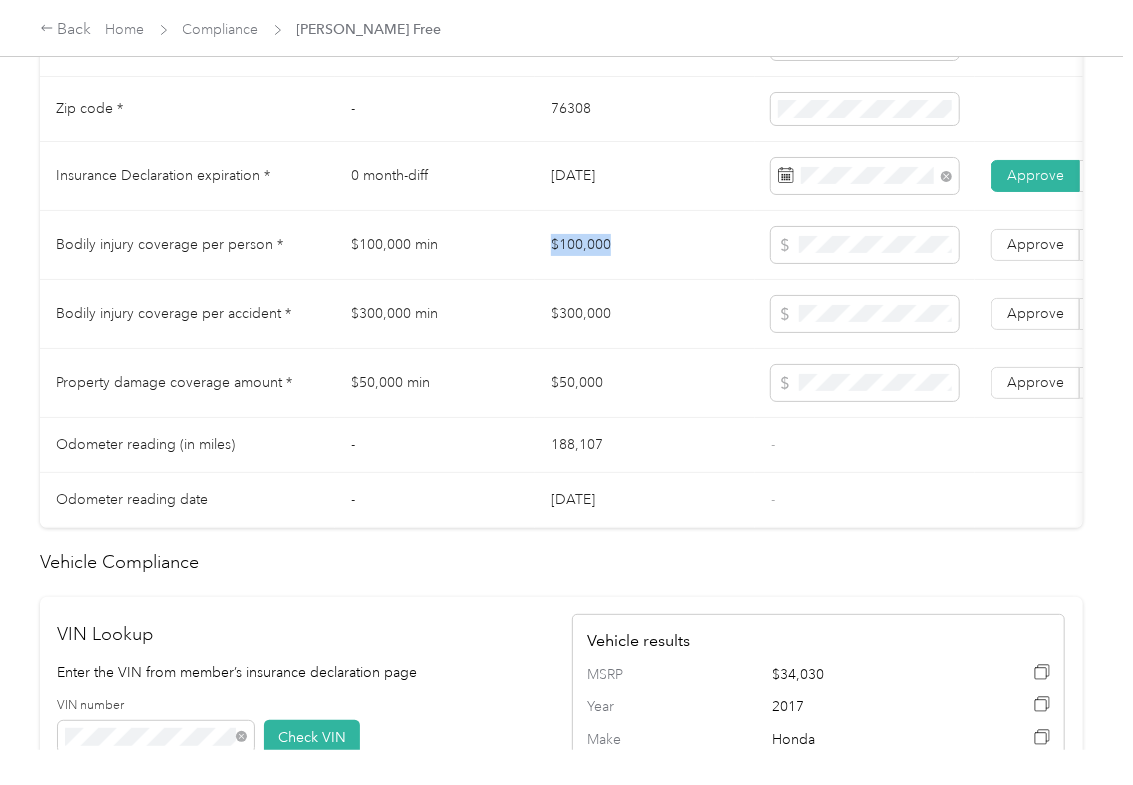 click on "$100,000" at bounding box center [645, 245] 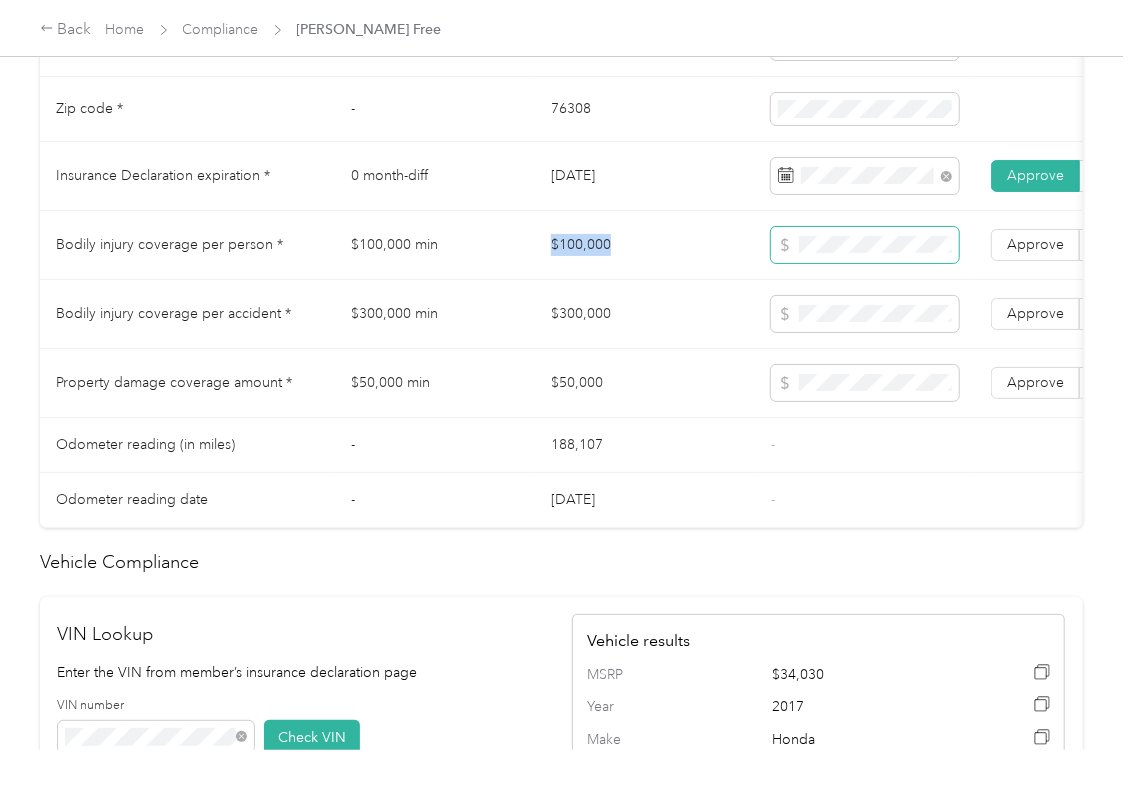 copy on "$100,000" 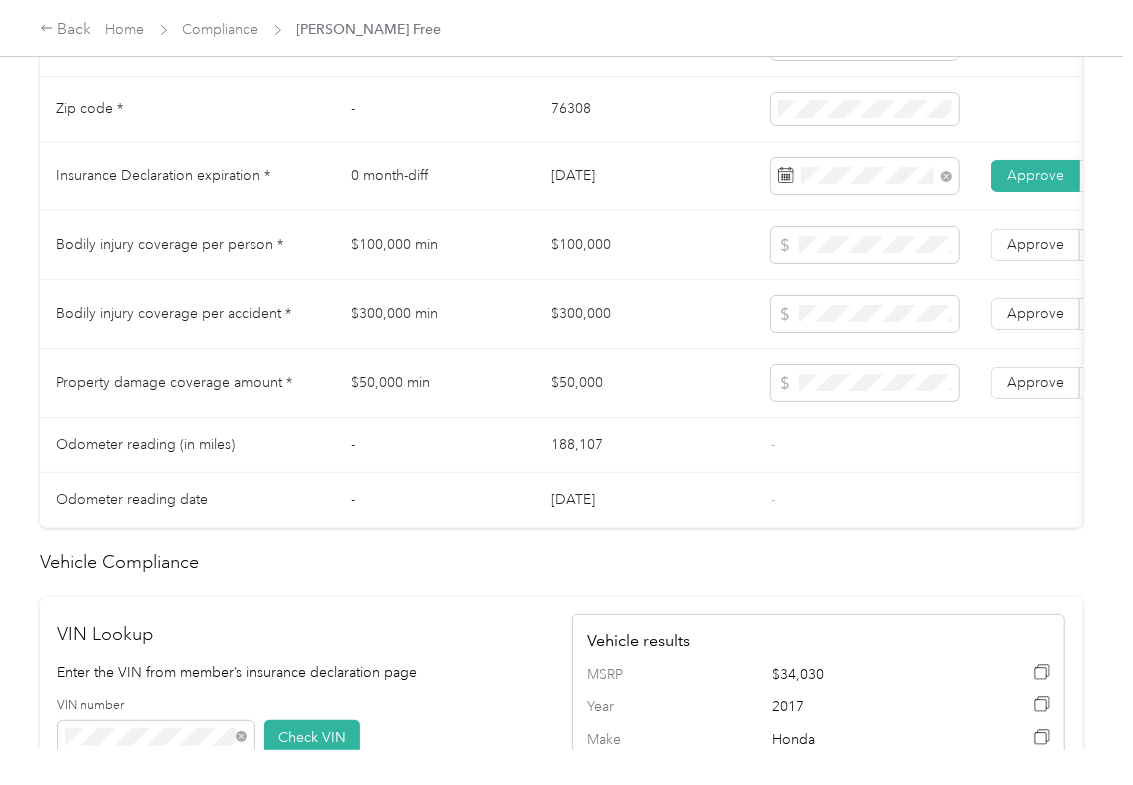 click on "$300,000" at bounding box center [645, 314] 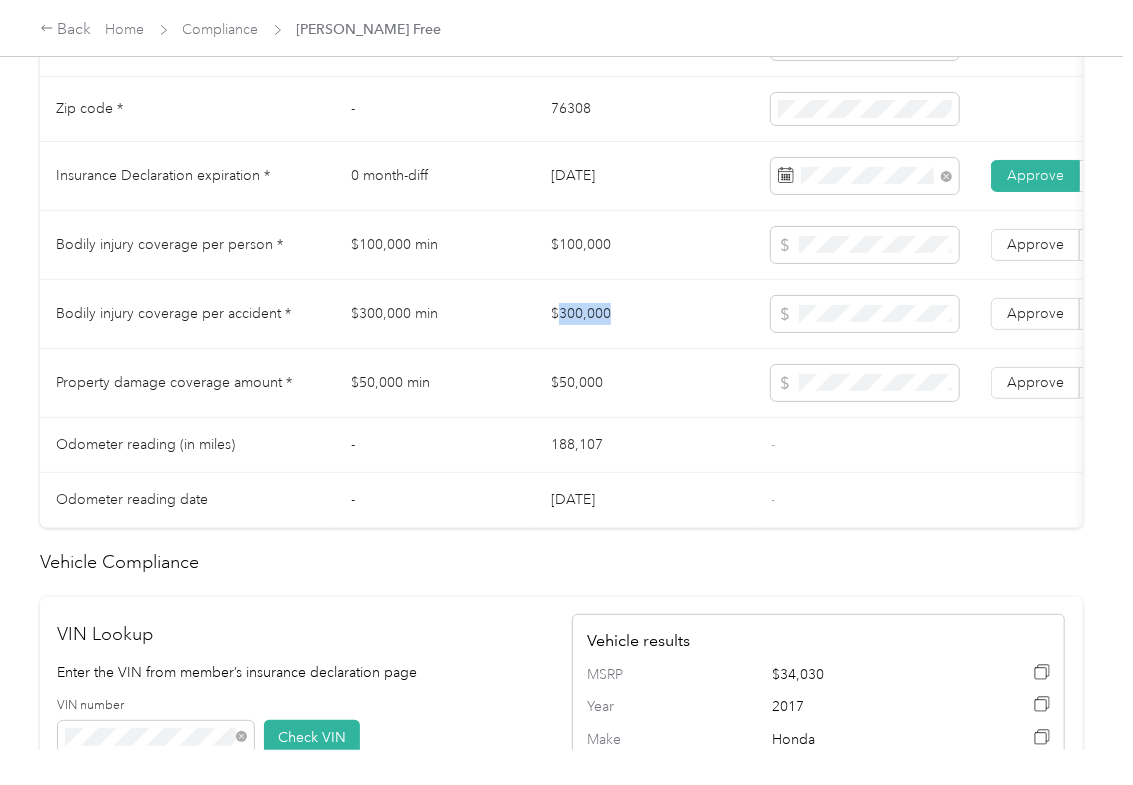 click on "$300,000" at bounding box center (645, 314) 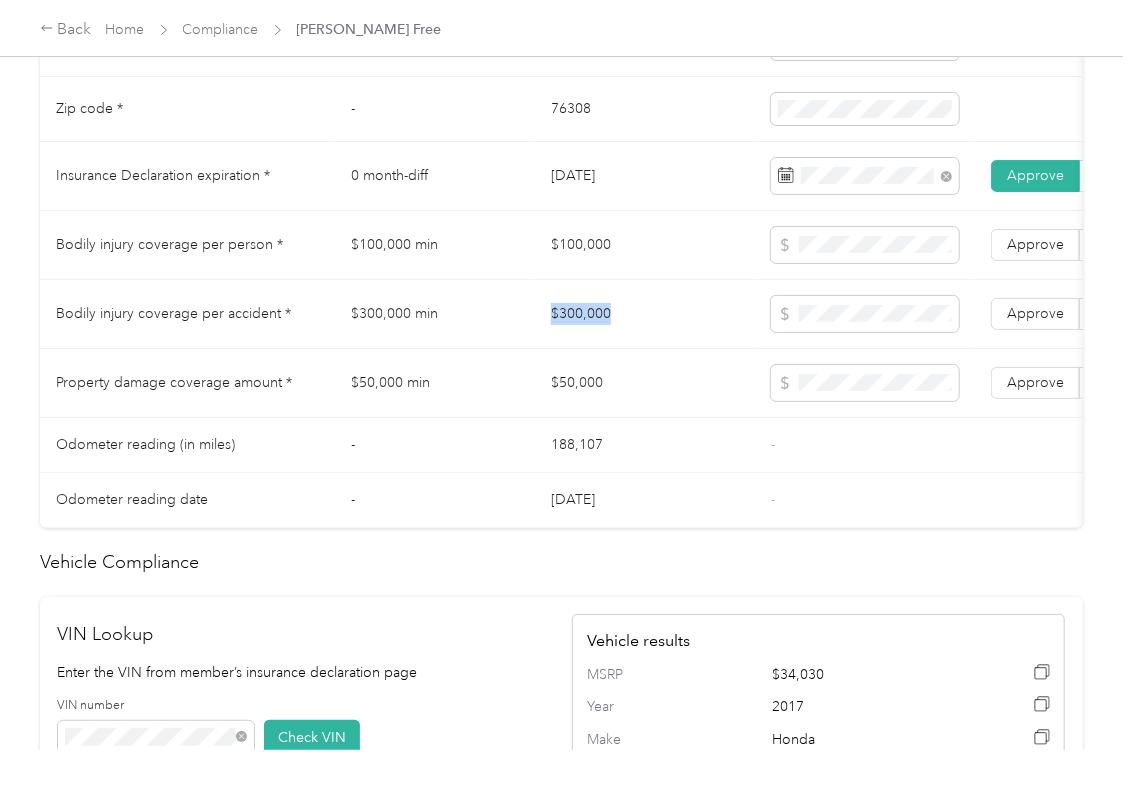 click on "$300,000" at bounding box center (645, 314) 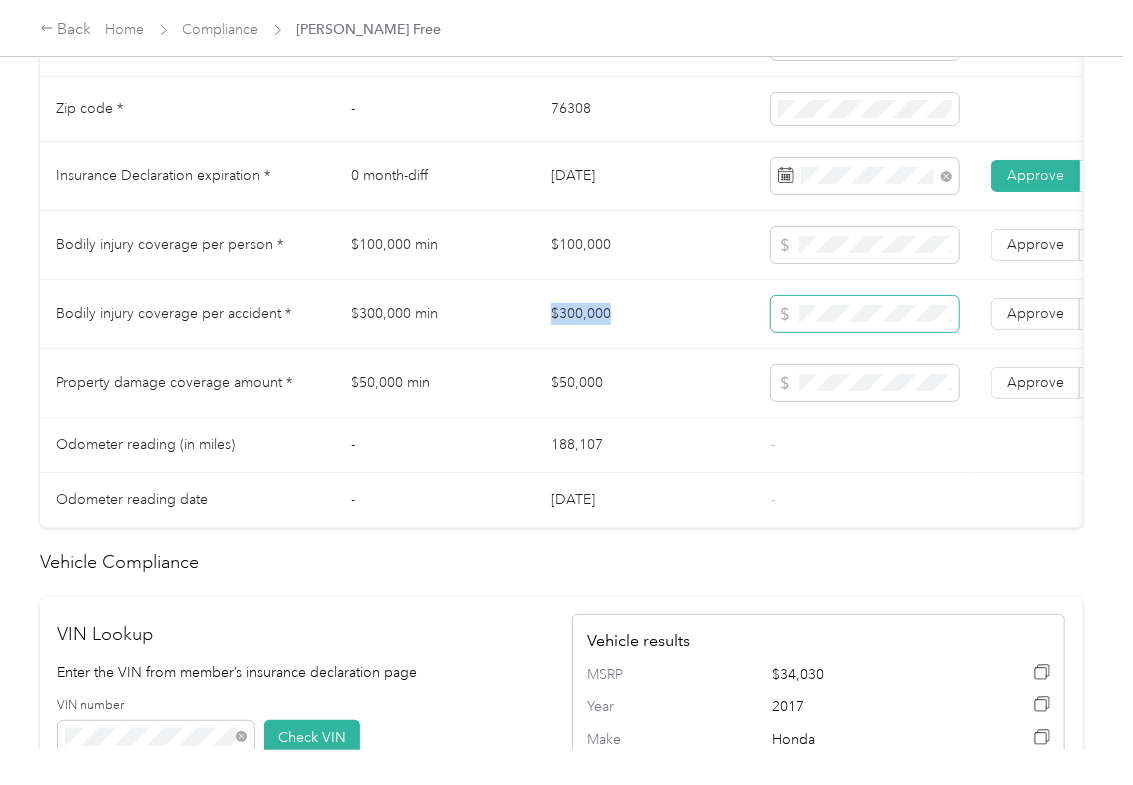 copy on "$300,000" 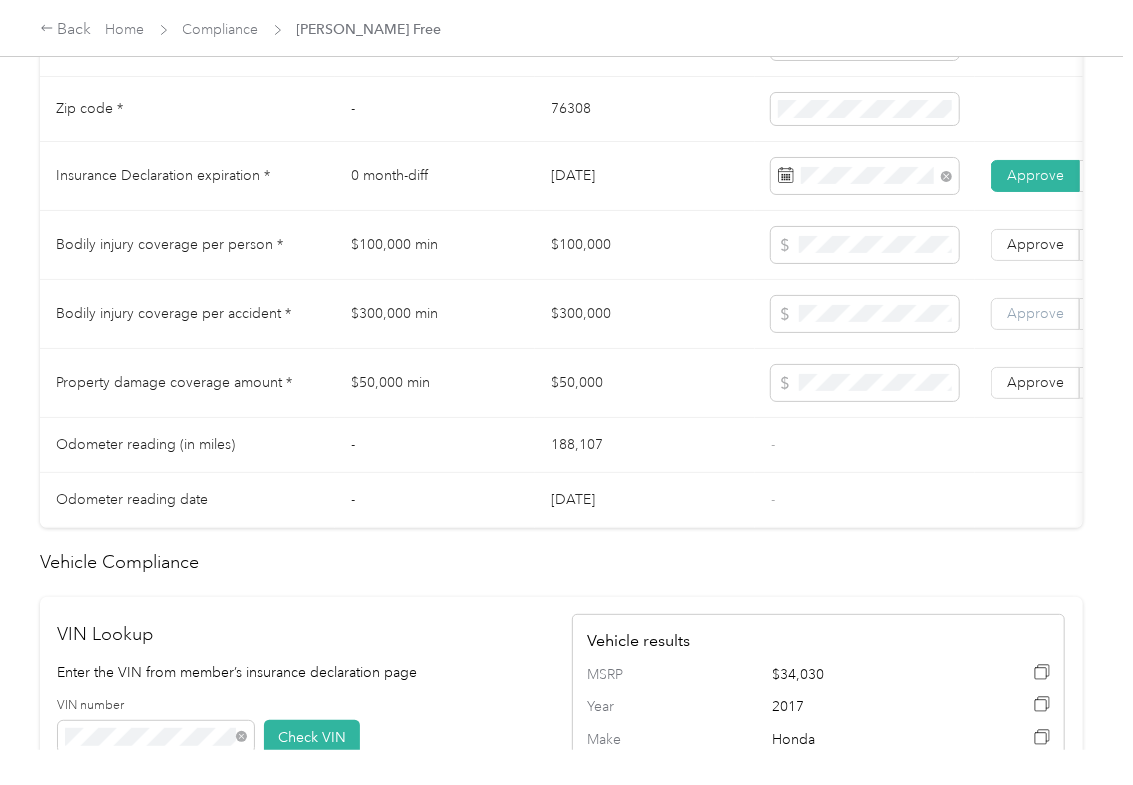 click on "Approve" at bounding box center (1035, 313) 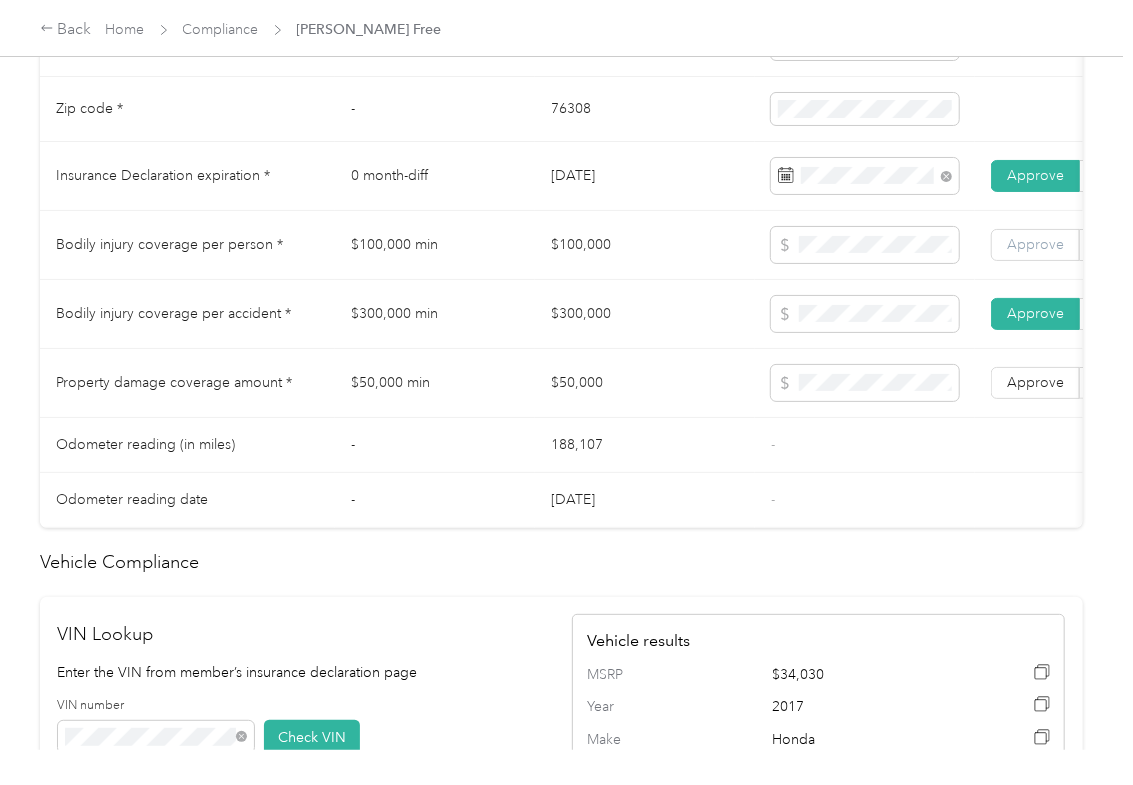 click on "Approve" at bounding box center (1035, 244) 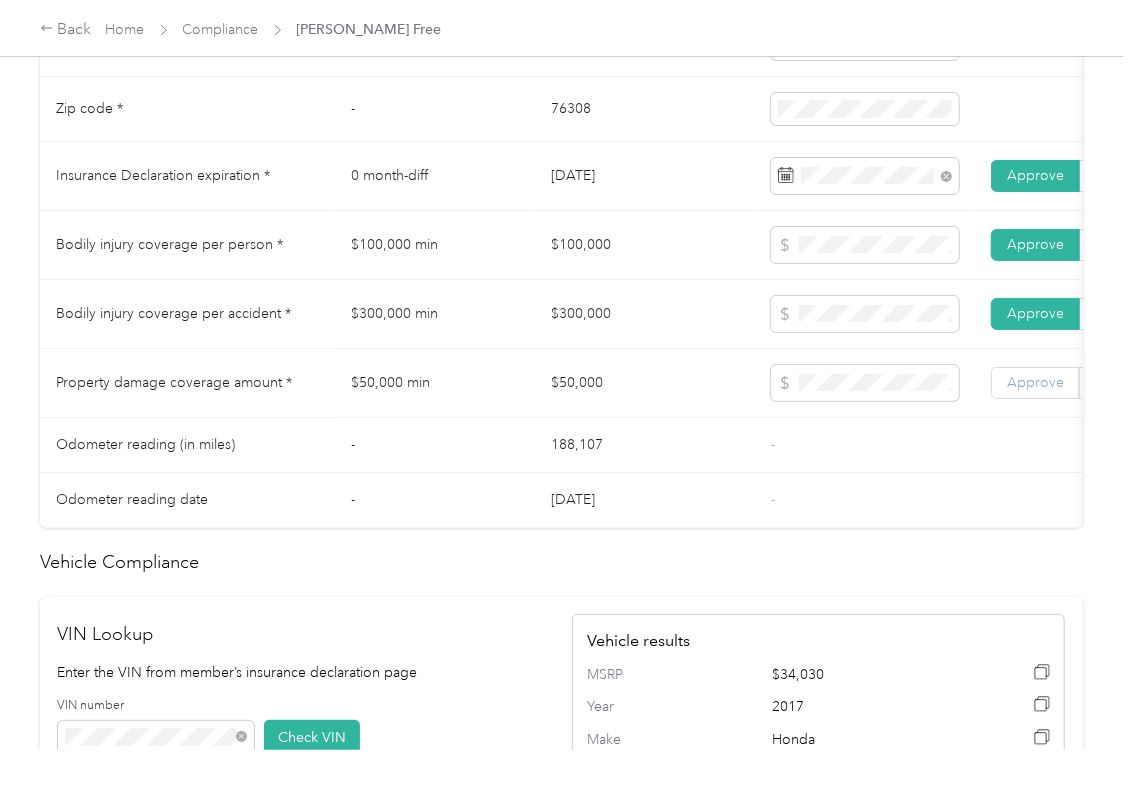 click on "Approve" at bounding box center [1035, 382] 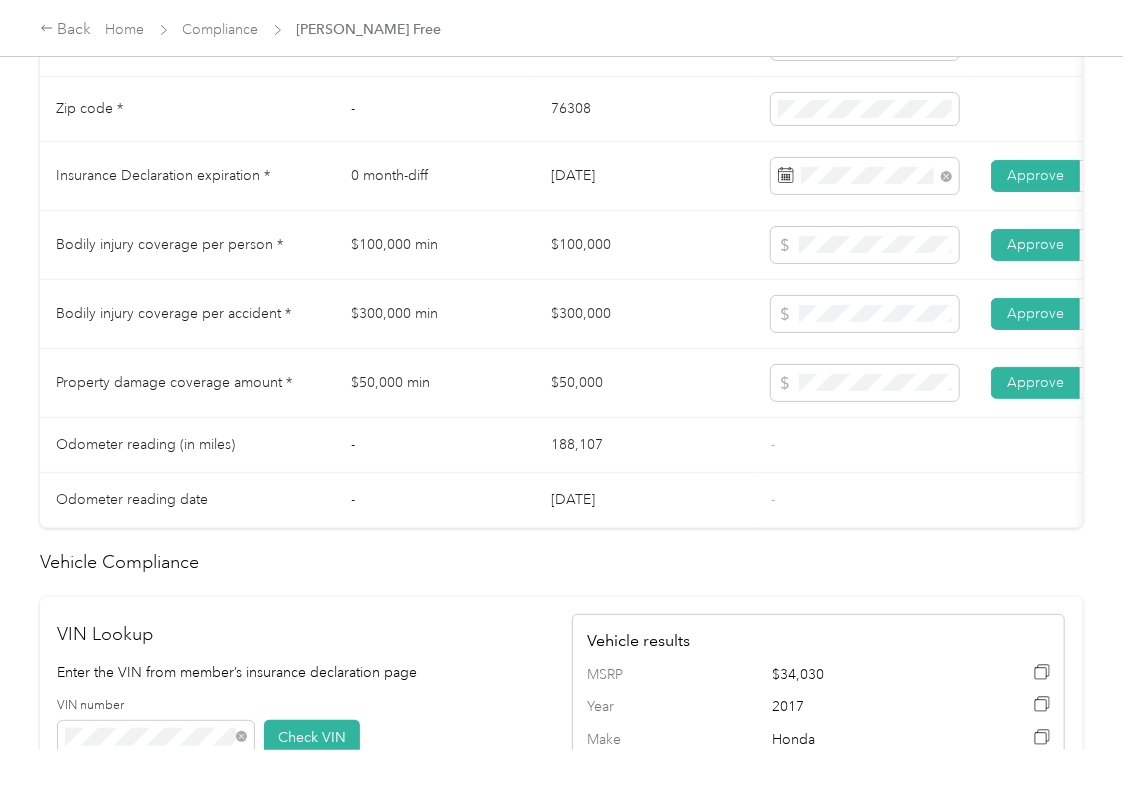 click on "$50,000" at bounding box center [645, 383] 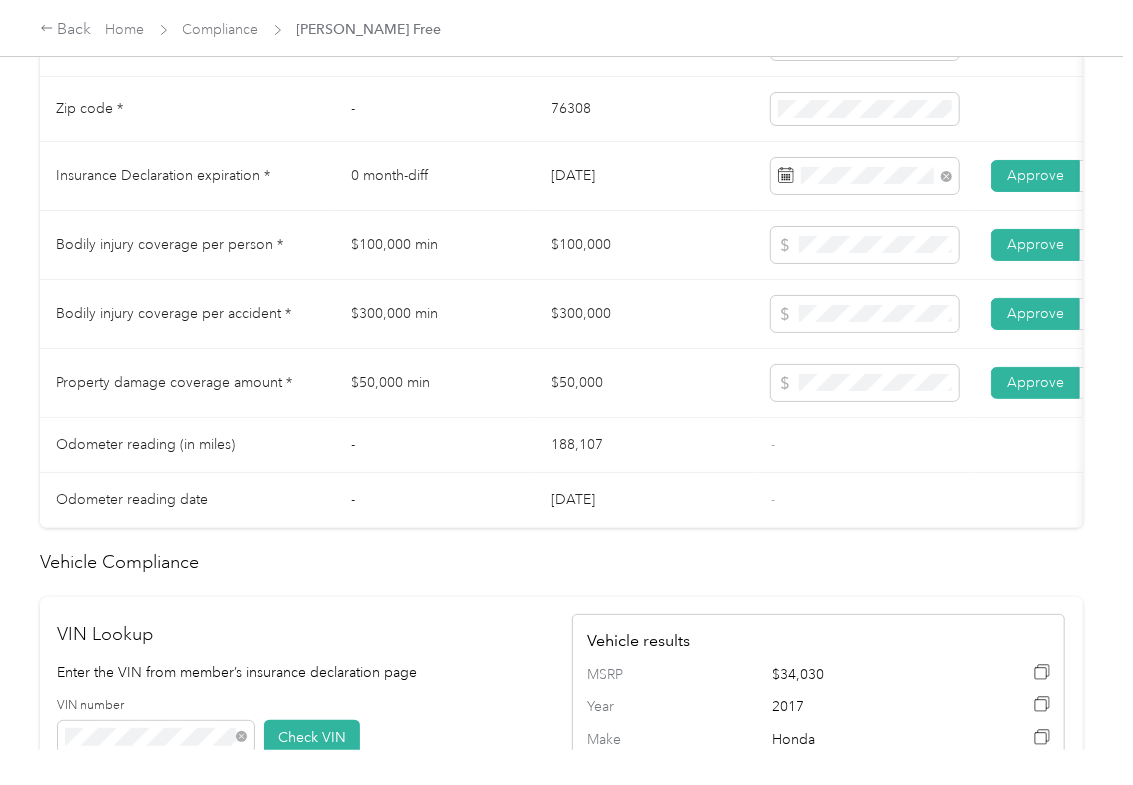 click on "188,107" at bounding box center [645, 445] 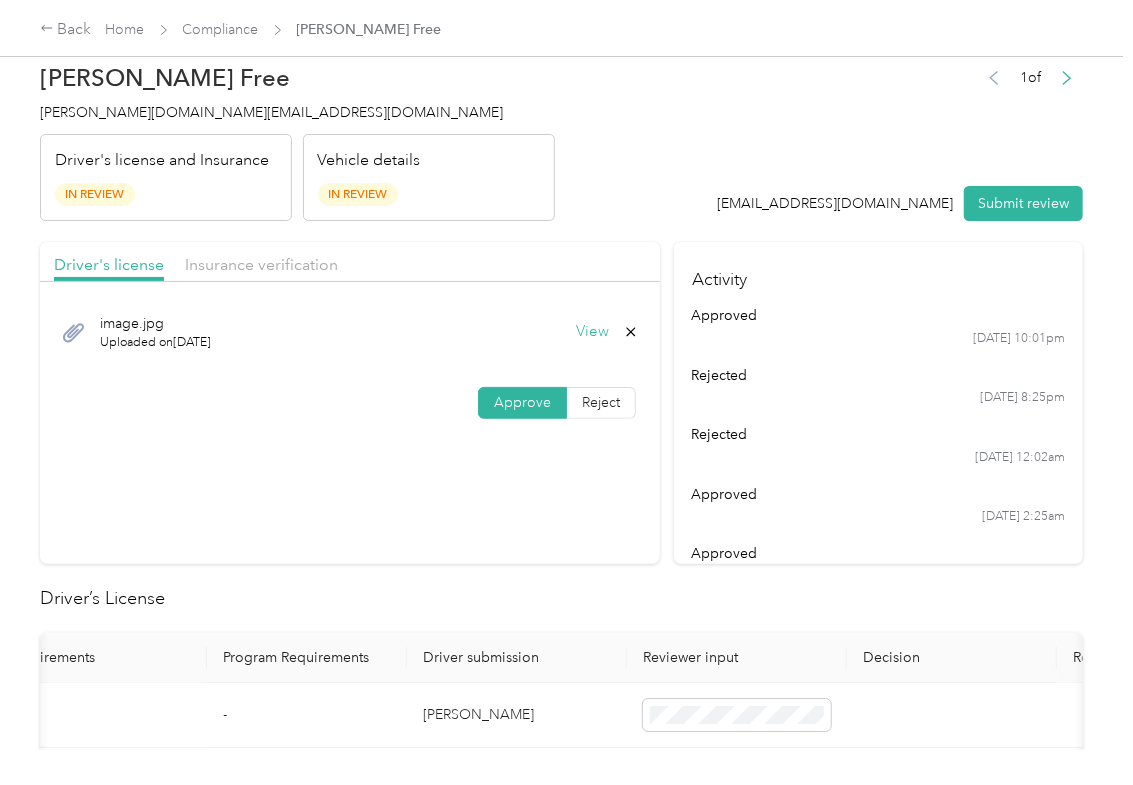 scroll, scrollTop: 0, scrollLeft: 0, axis: both 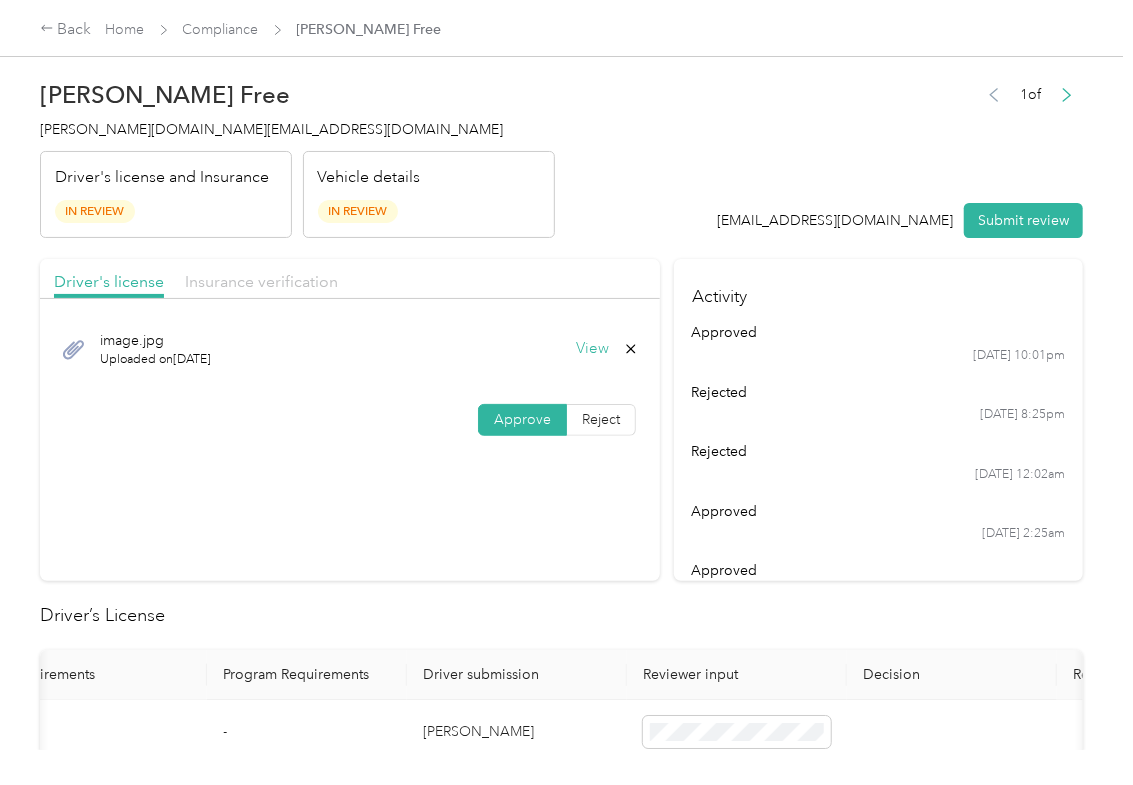 click on "Insurance verification" at bounding box center (261, 281) 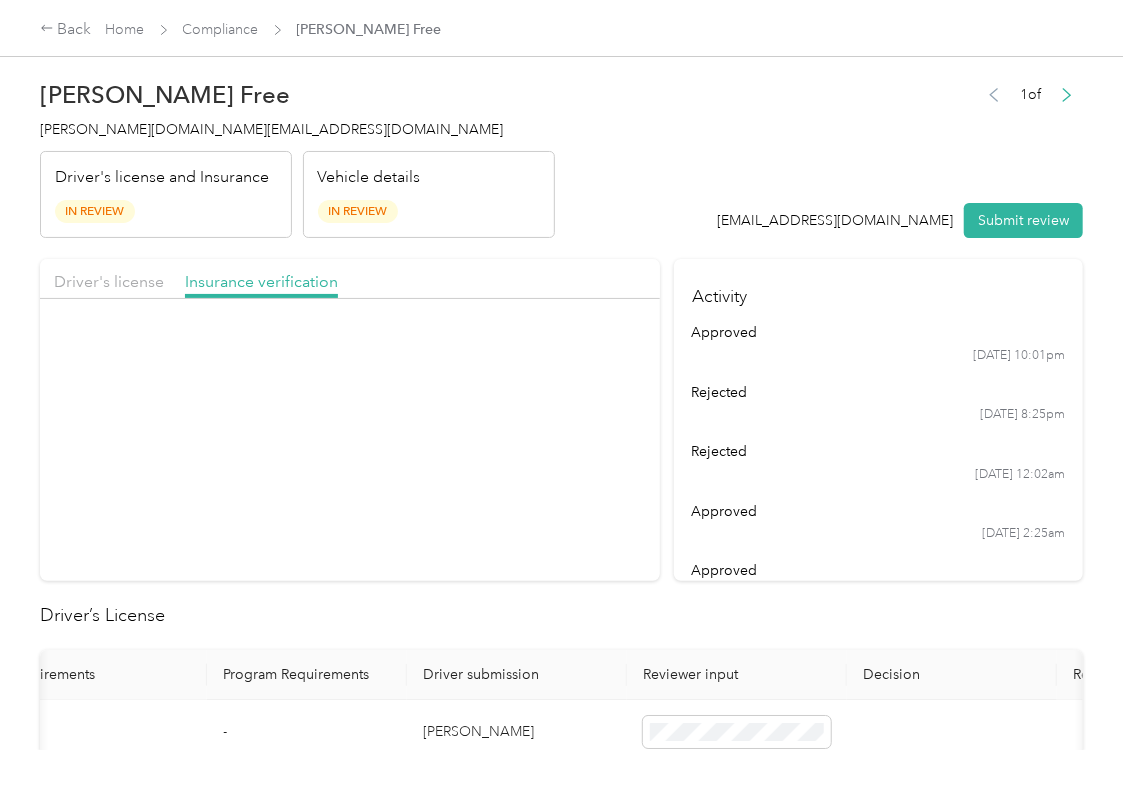 click on "Submit review" at bounding box center (1023, 220) 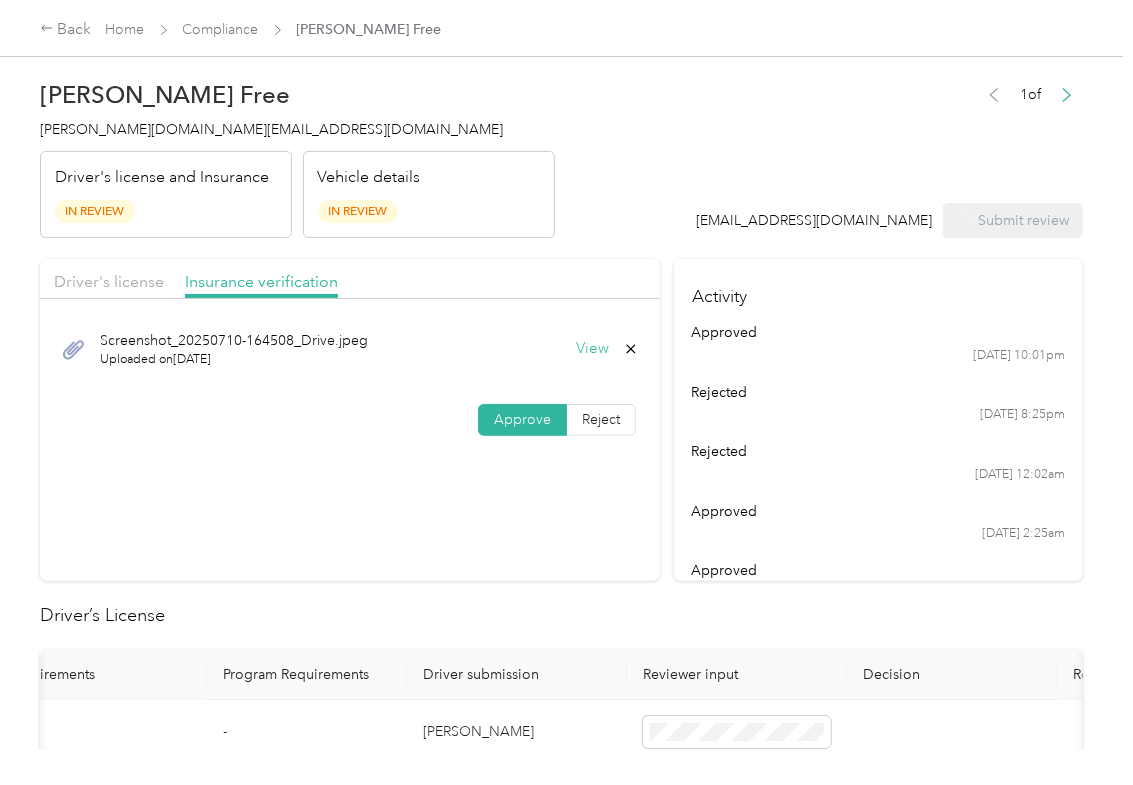 click on "[PERSON_NAME][DOMAIN_NAME][EMAIL_ADDRESS][DOMAIN_NAME]" at bounding box center [271, 129] 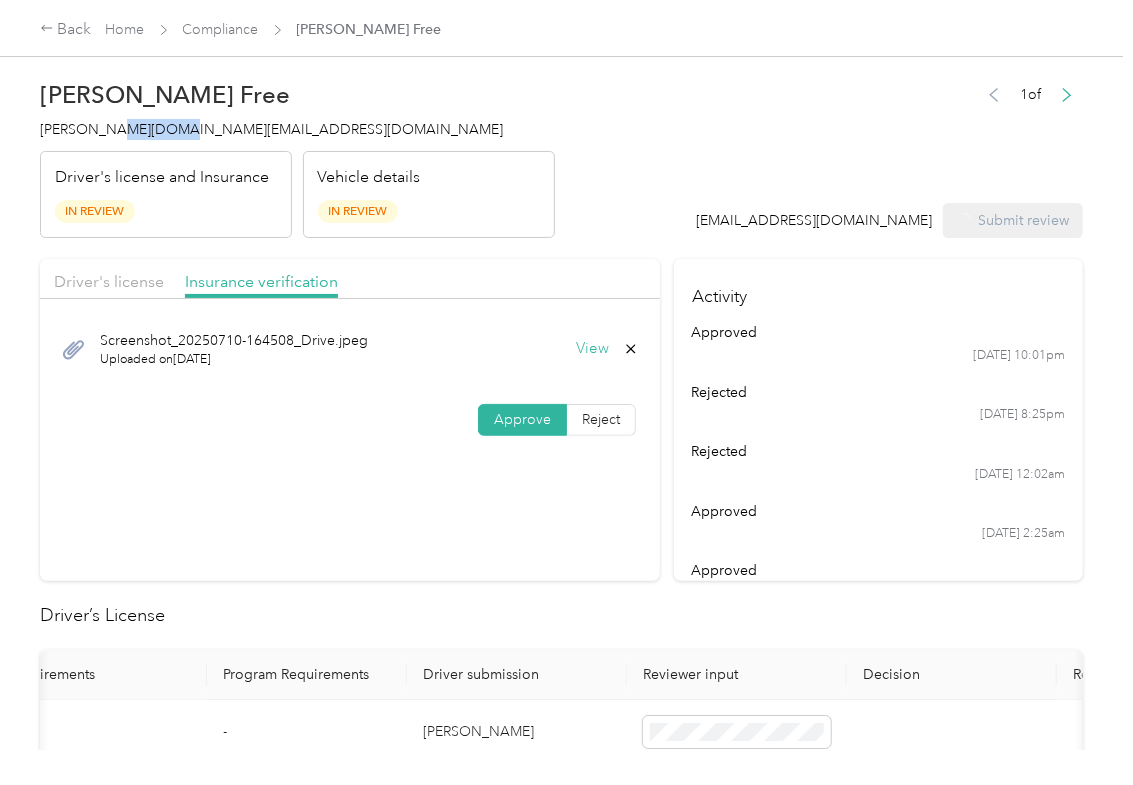 click on "[PERSON_NAME][DOMAIN_NAME][EMAIL_ADDRESS][DOMAIN_NAME]" at bounding box center [271, 129] 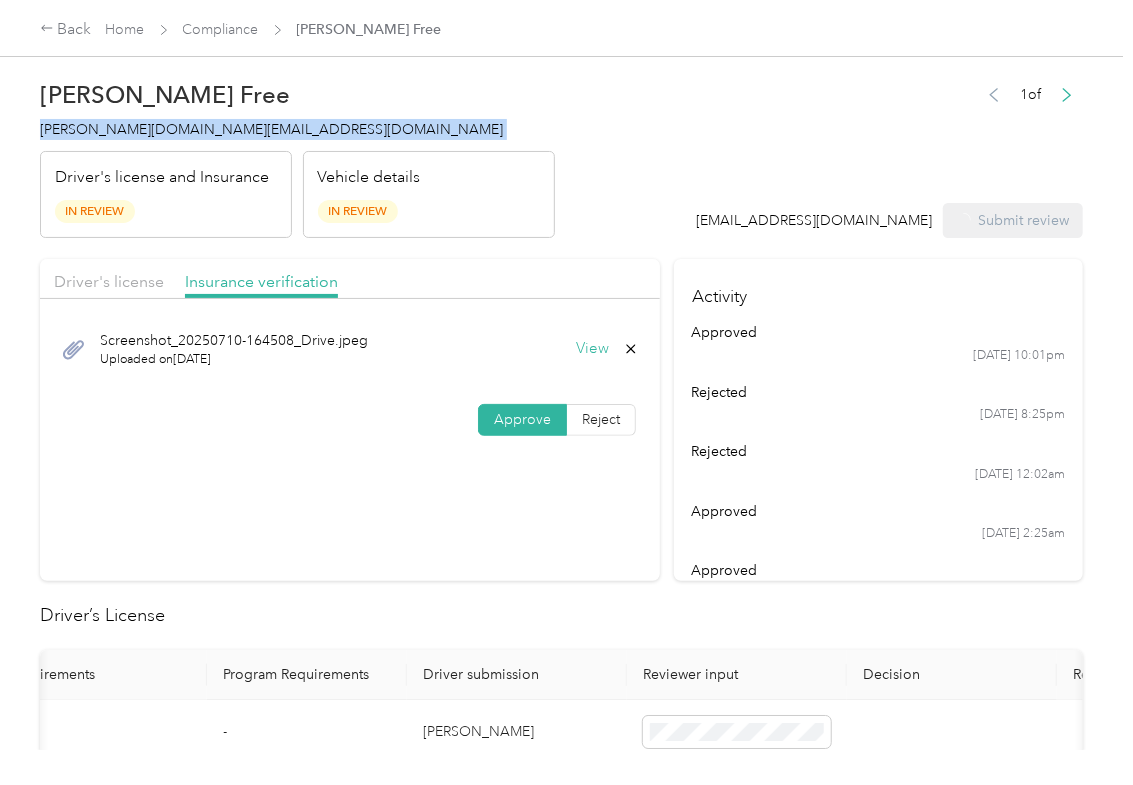 click on "[PERSON_NAME][DOMAIN_NAME][EMAIL_ADDRESS][DOMAIN_NAME]" at bounding box center [271, 129] 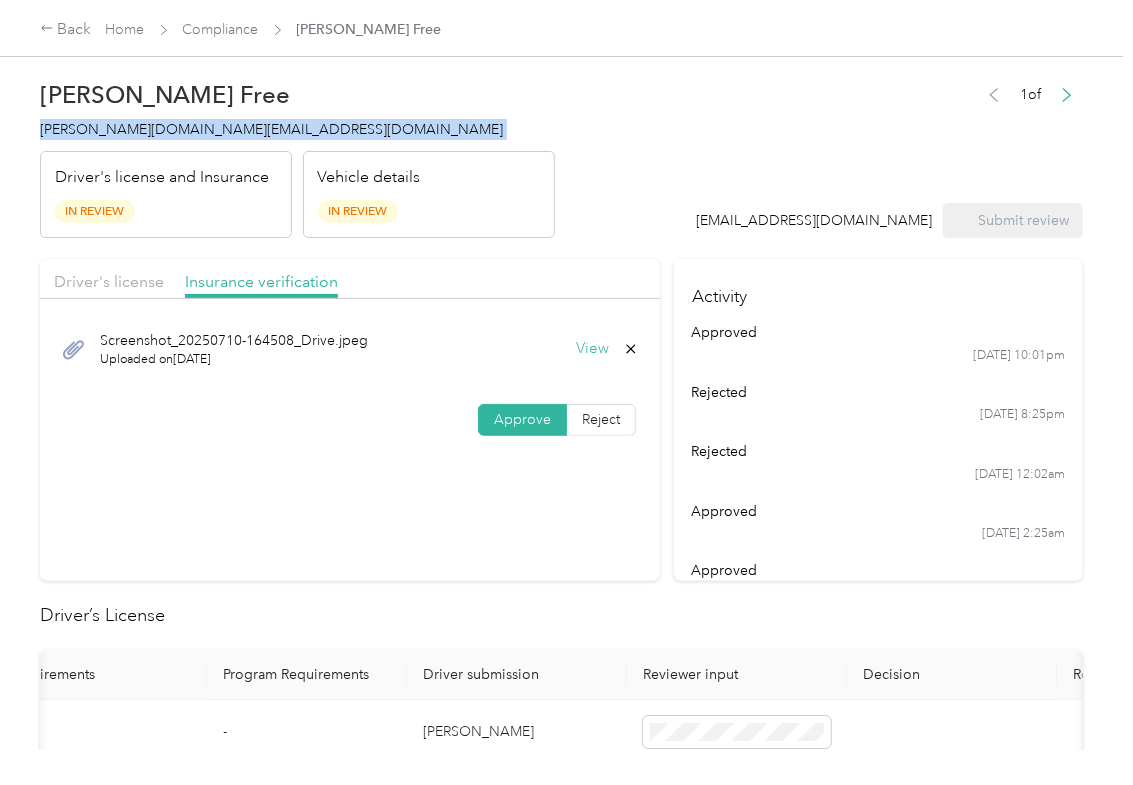 click on "[PERSON_NAME][DOMAIN_NAME][EMAIL_ADDRESS][DOMAIN_NAME]" at bounding box center [271, 129] 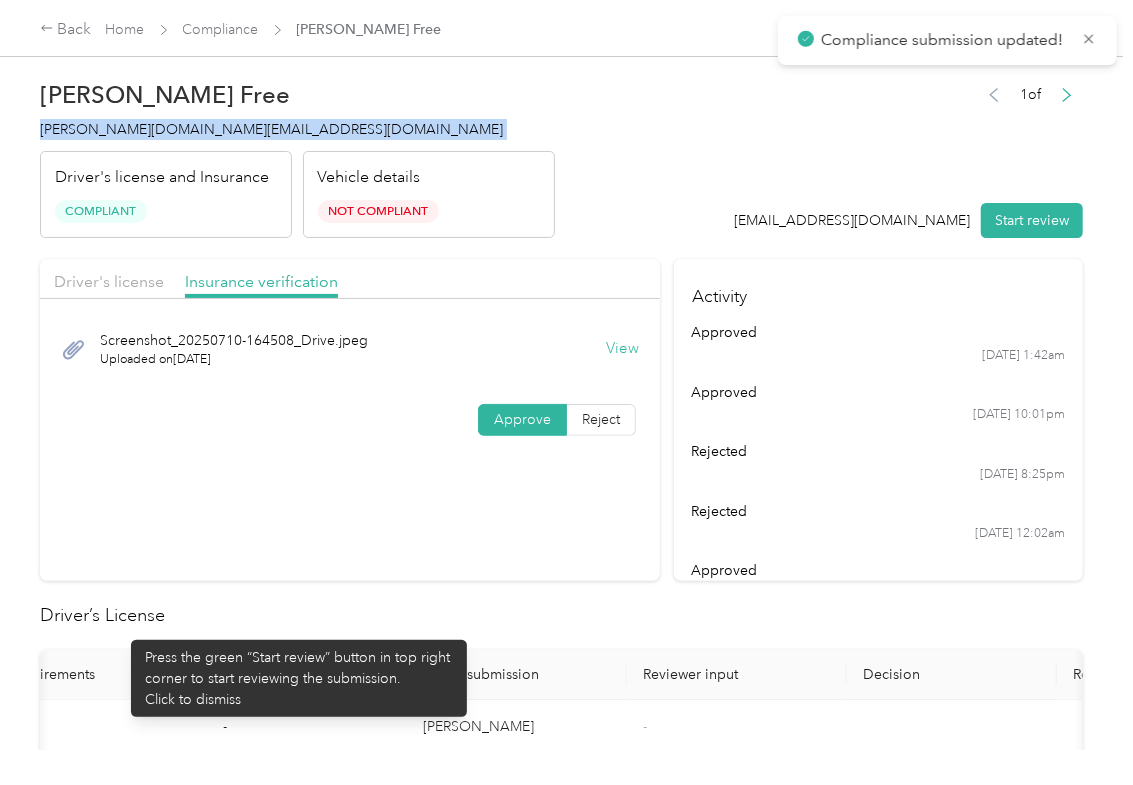 copy on "[PERSON_NAME][DOMAIN_NAME][EMAIL_ADDRESS][DOMAIN_NAME]" 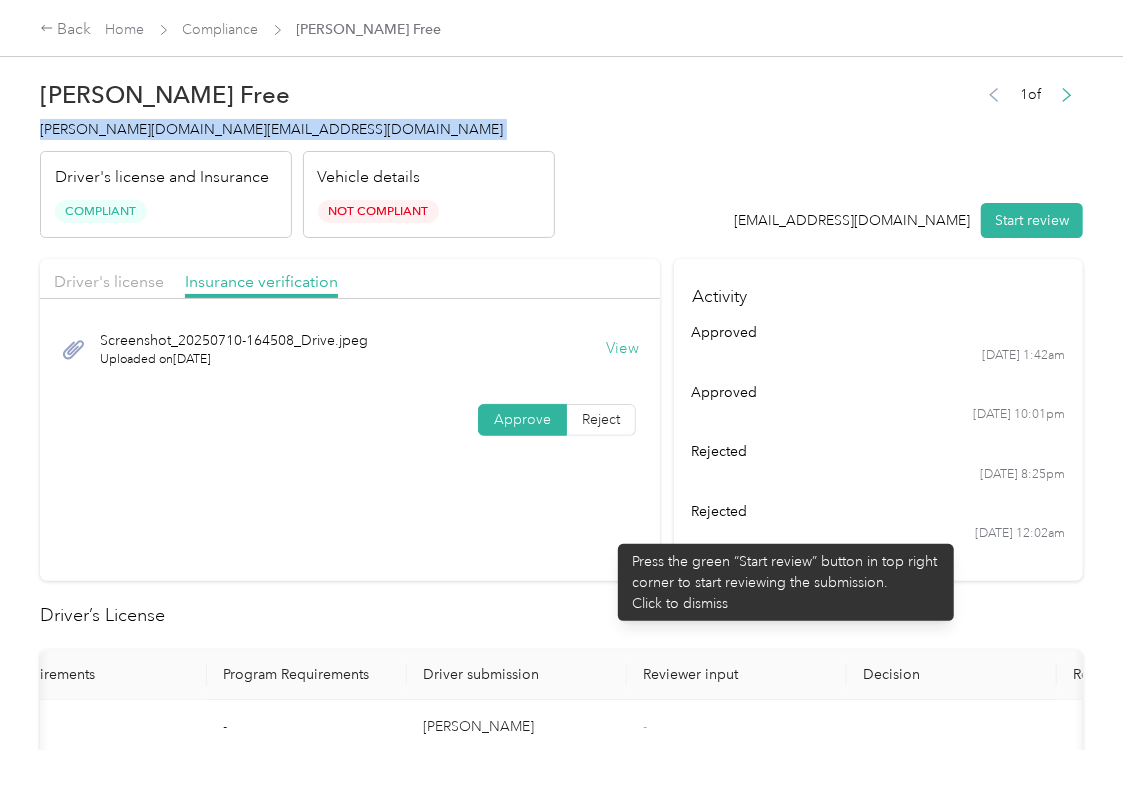 click on "approved [DATE] 1:42am approved [DATE] 10:01pm rejected [DATE] 8:25pm rejected [DATE] 12:02am approved [DATE] 2:25am approved [DATE] 2:01am approved [DATE] 7:21pm rejected [DATE] 9:20pm rejected [DATE] 8:10pm rejected [DATE] 10:29pm rejected [DATE] 12:24am rejected [DATE] 11:37pm rejected [DATE] 10:13pm" at bounding box center [879, 700] 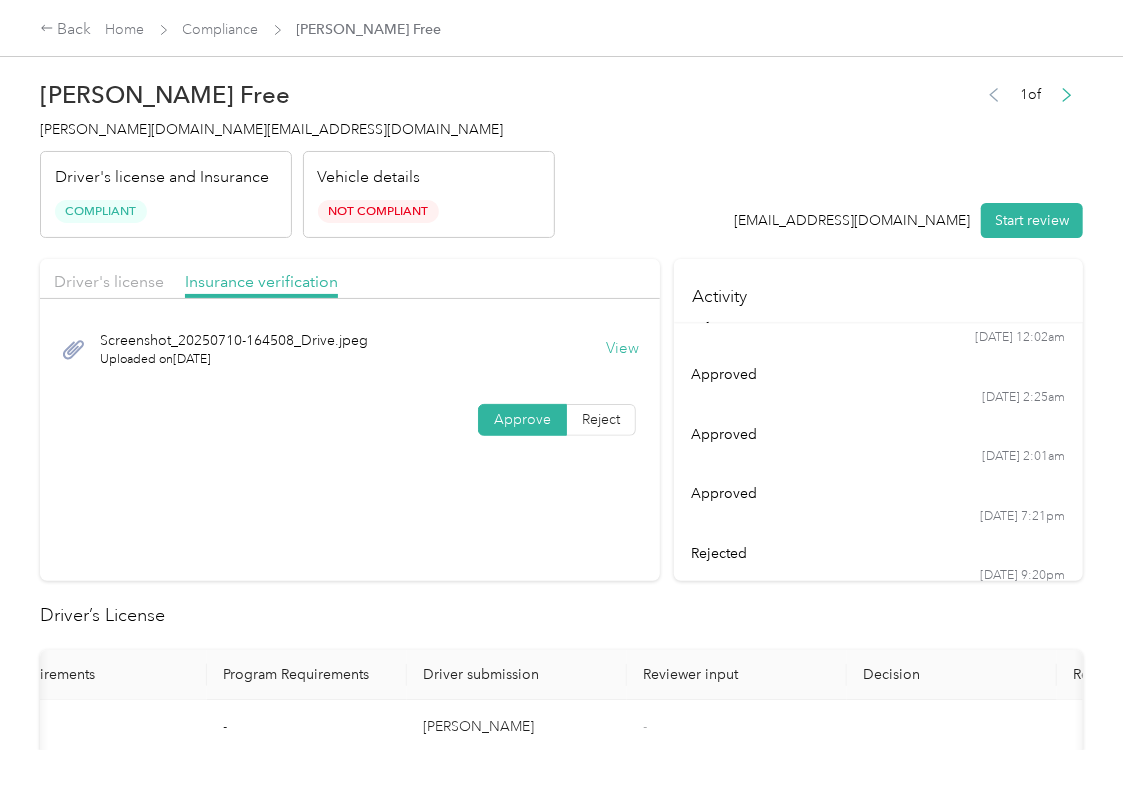 scroll, scrollTop: 521, scrollLeft: 0, axis: vertical 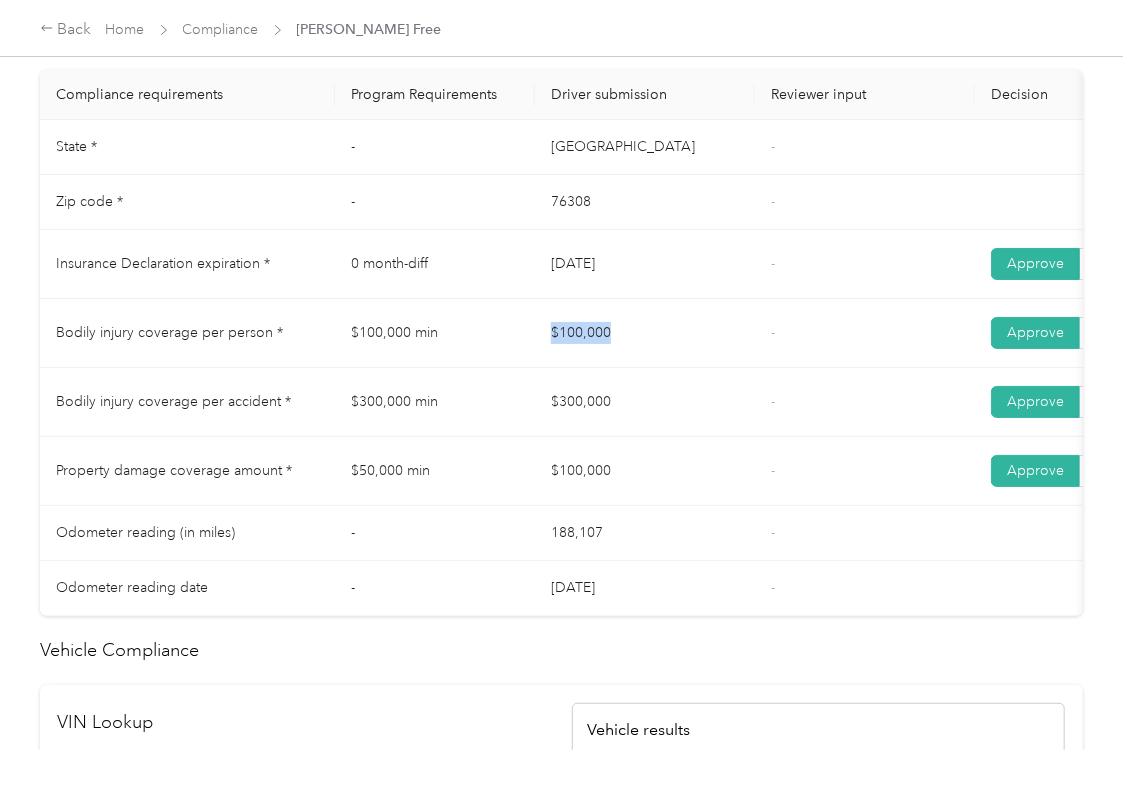 drag, startPoint x: 504, startPoint y: 348, endPoint x: 562, endPoint y: 405, distance: 81.32035 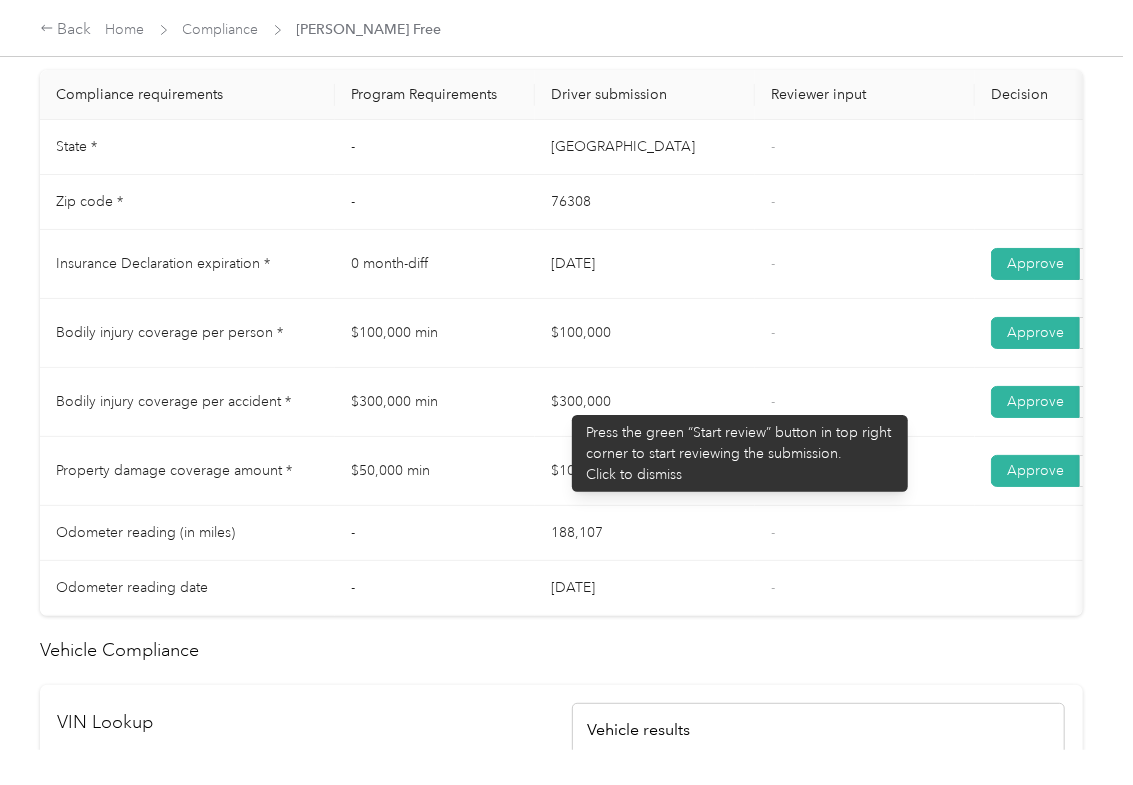 click on "$300,000" at bounding box center (645, 402) 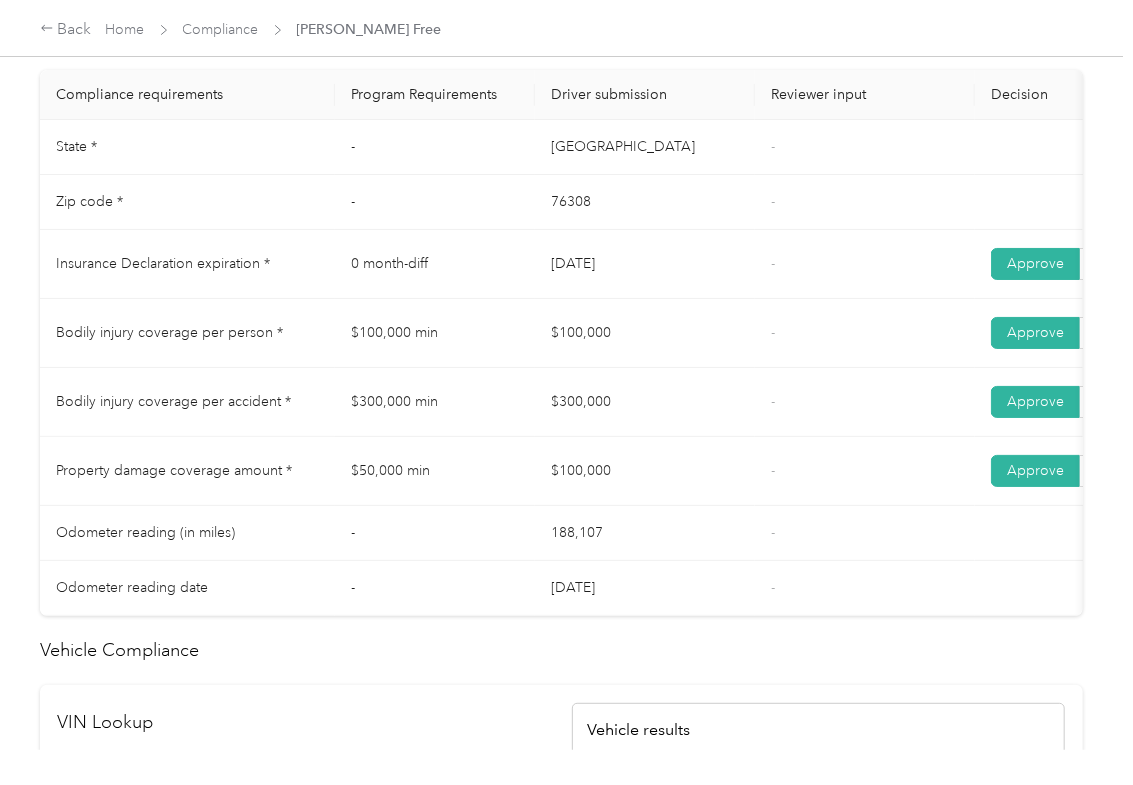 click on "$100,000" at bounding box center [645, 471] 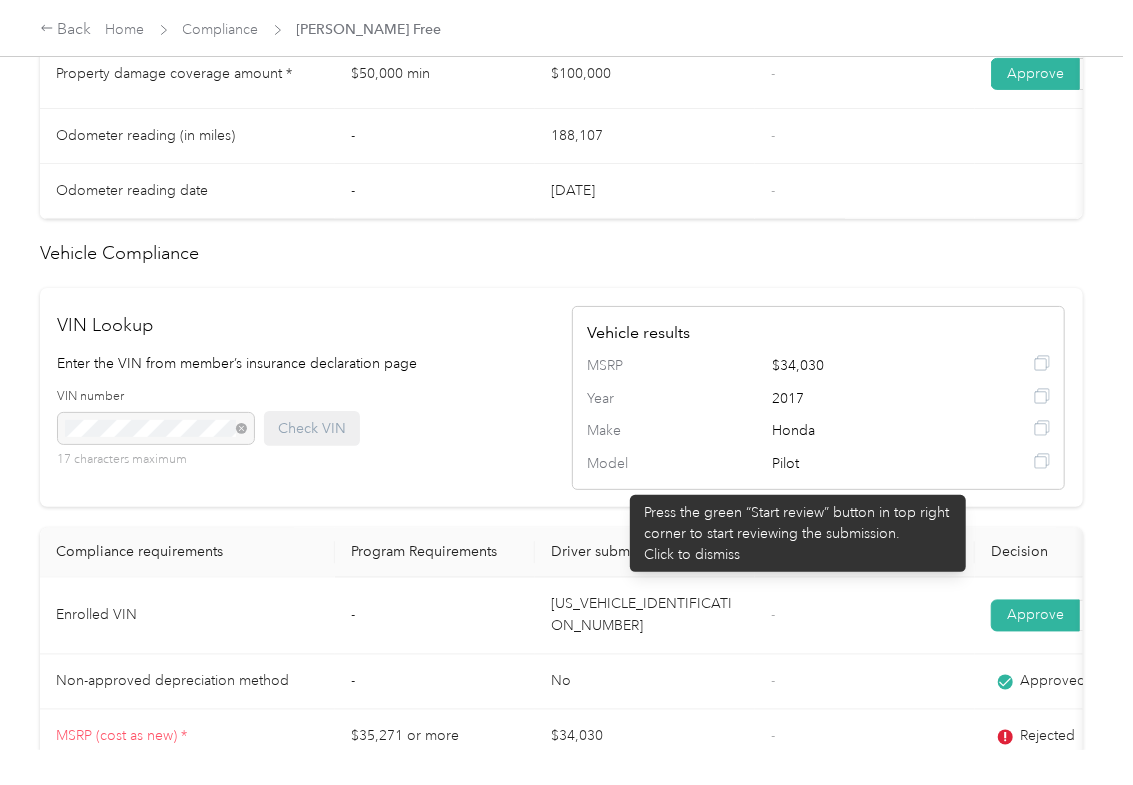 scroll, scrollTop: 1333, scrollLeft: 0, axis: vertical 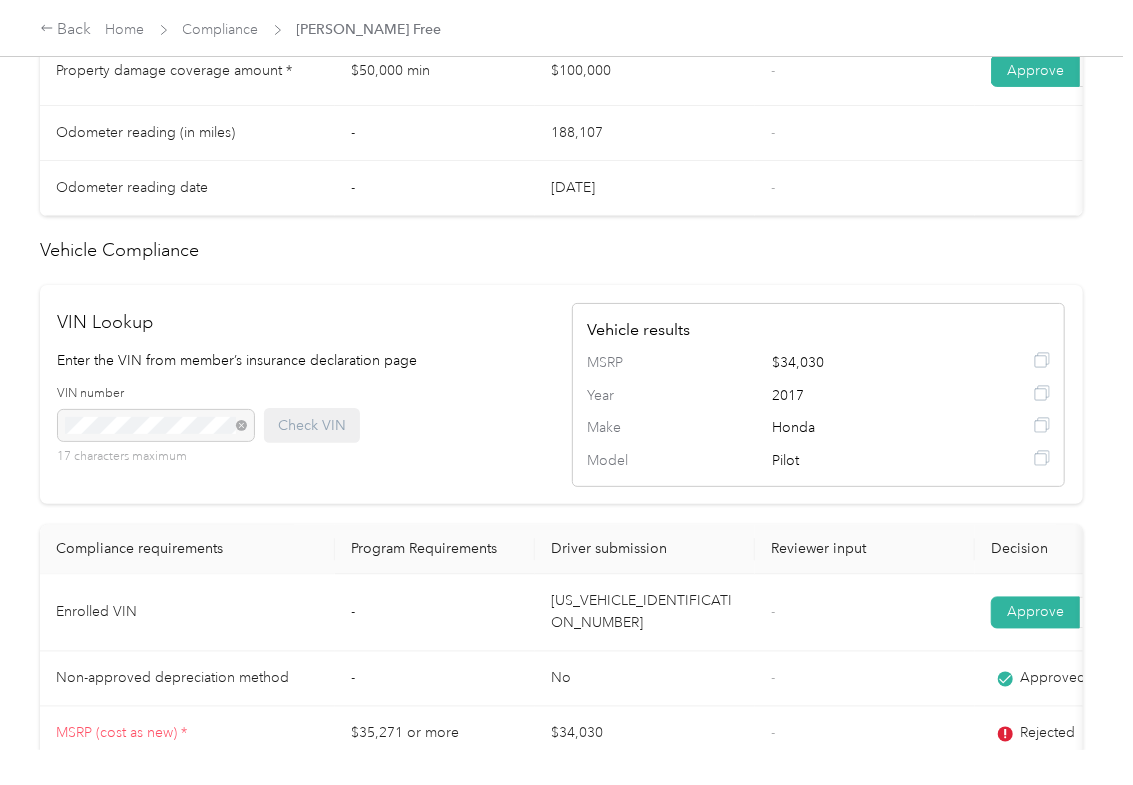 click on "Reviewer input" at bounding box center (865, 550) 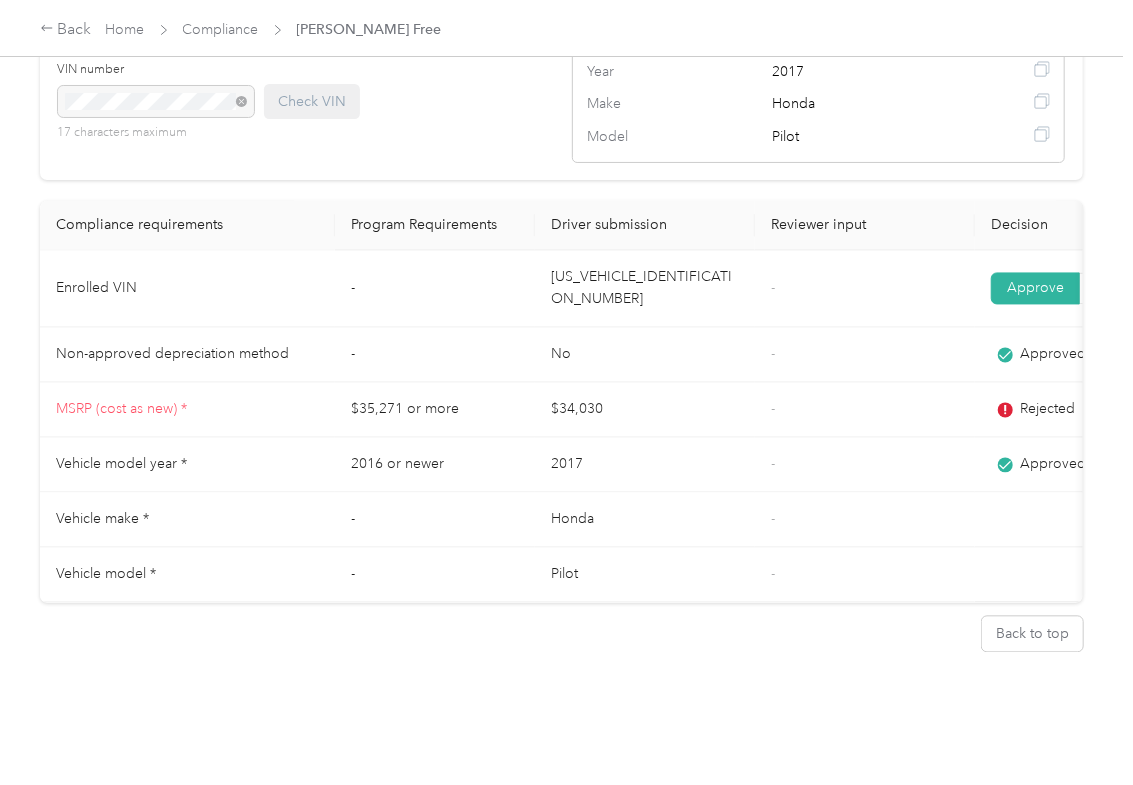 scroll, scrollTop: 1738, scrollLeft: 0, axis: vertical 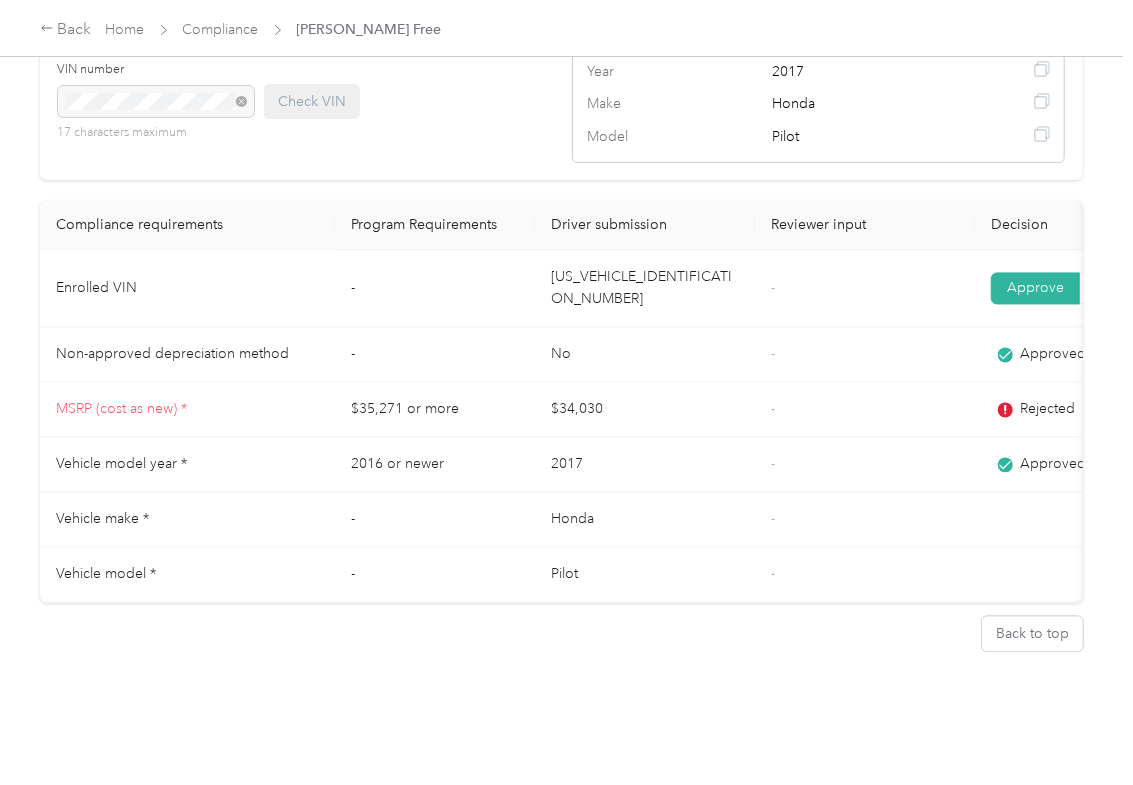 click on "[US_VEHICLE_IDENTIFICATION_NUMBER]" at bounding box center [645, 289] 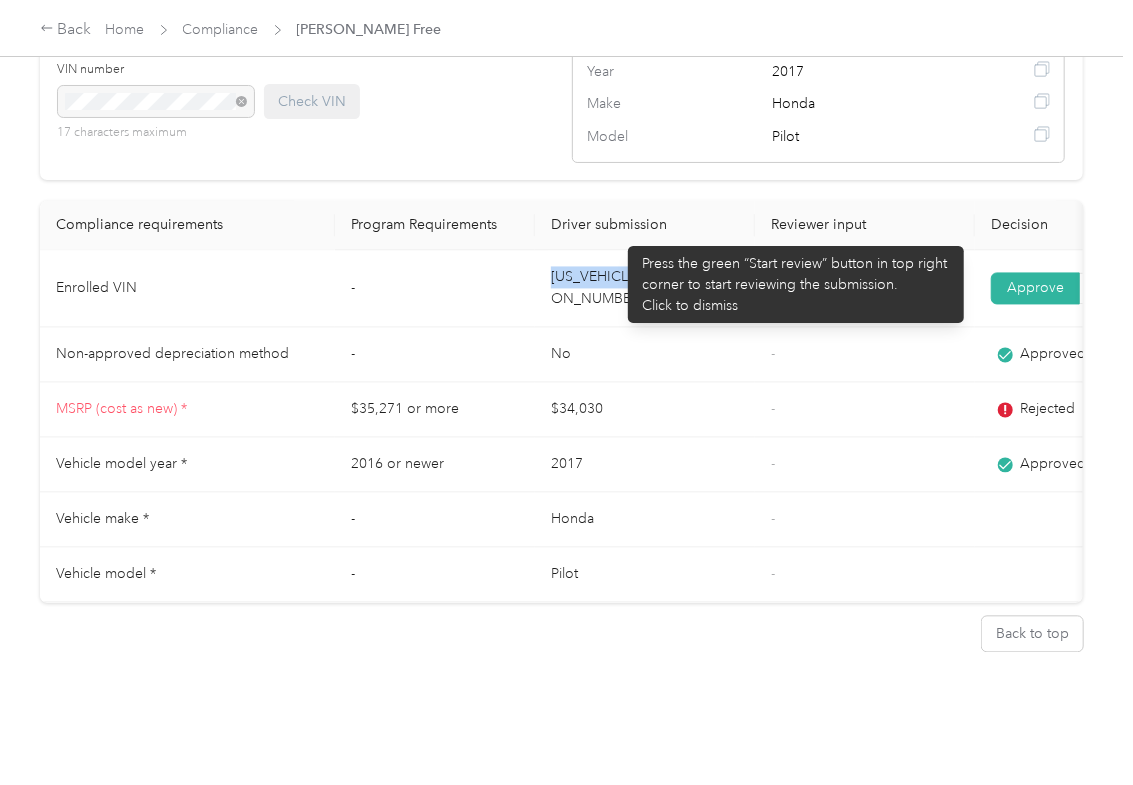 click on "[US_VEHICLE_IDENTIFICATION_NUMBER]" at bounding box center [645, 289] 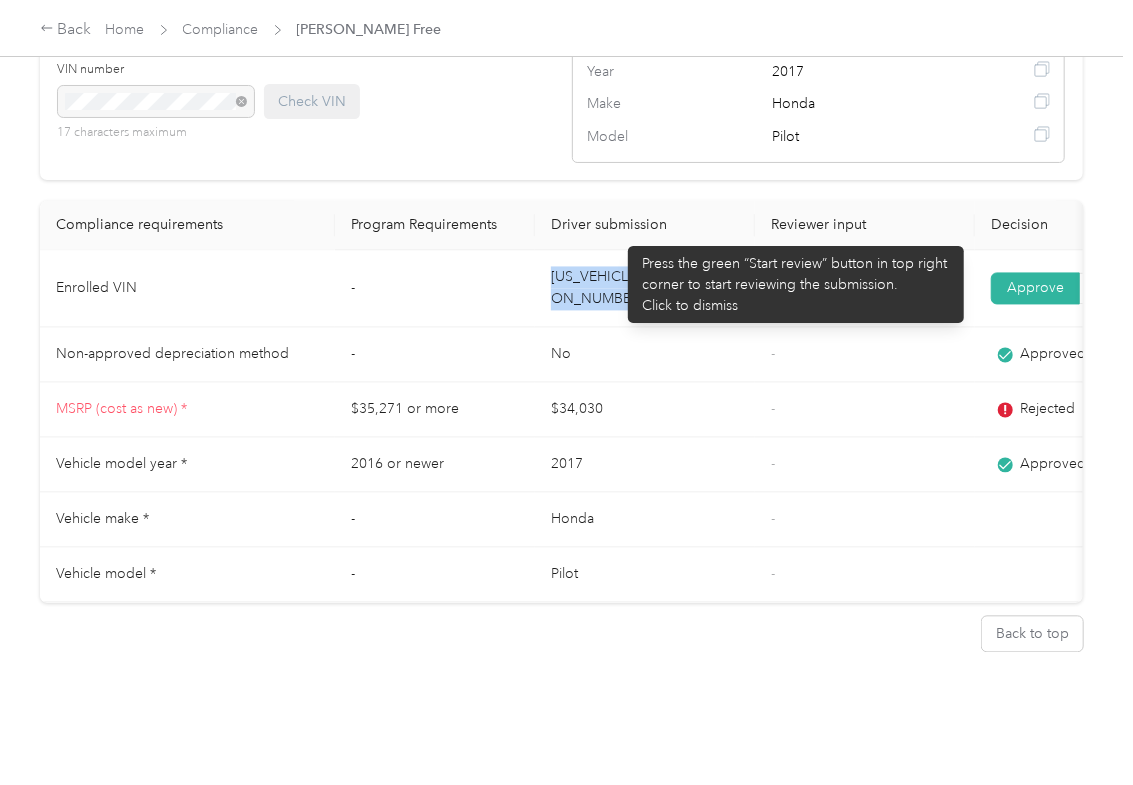click on "[US_VEHICLE_IDENTIFICATION_NUMBER]" at bounding box center (645, 289) 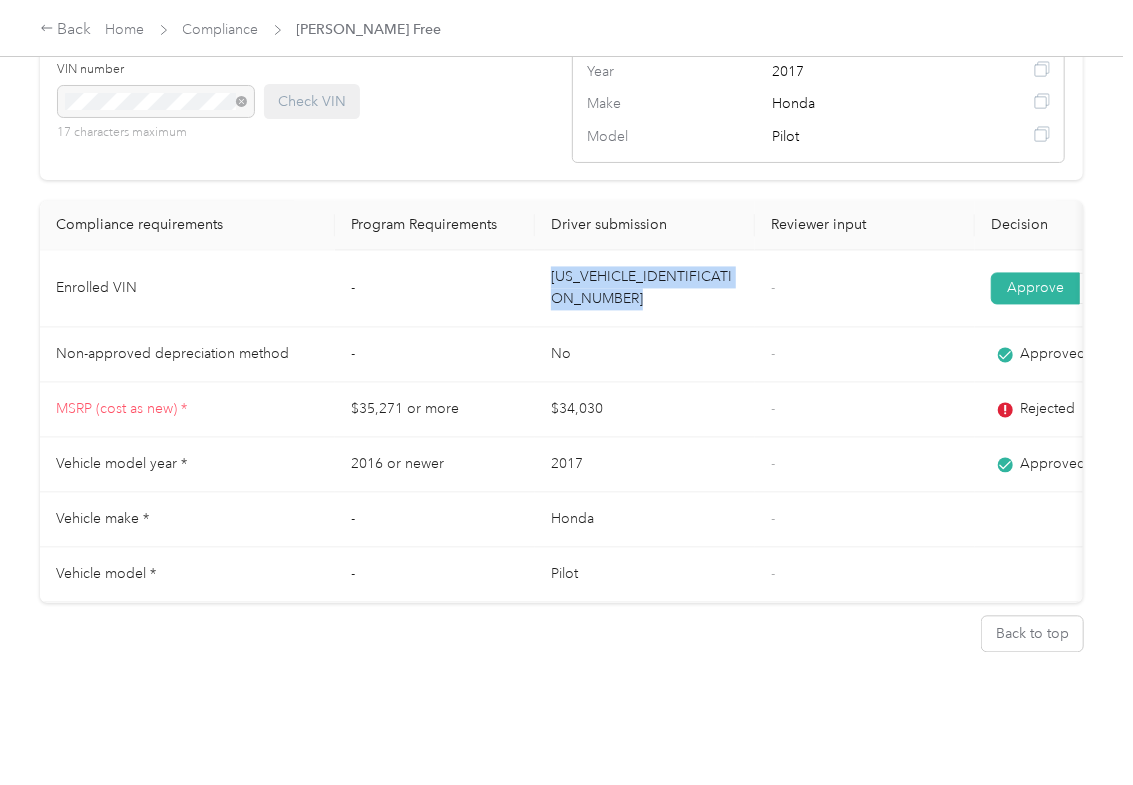 copy on "[US_VEHICLE_IDENTIFICATION_NUMBER]" 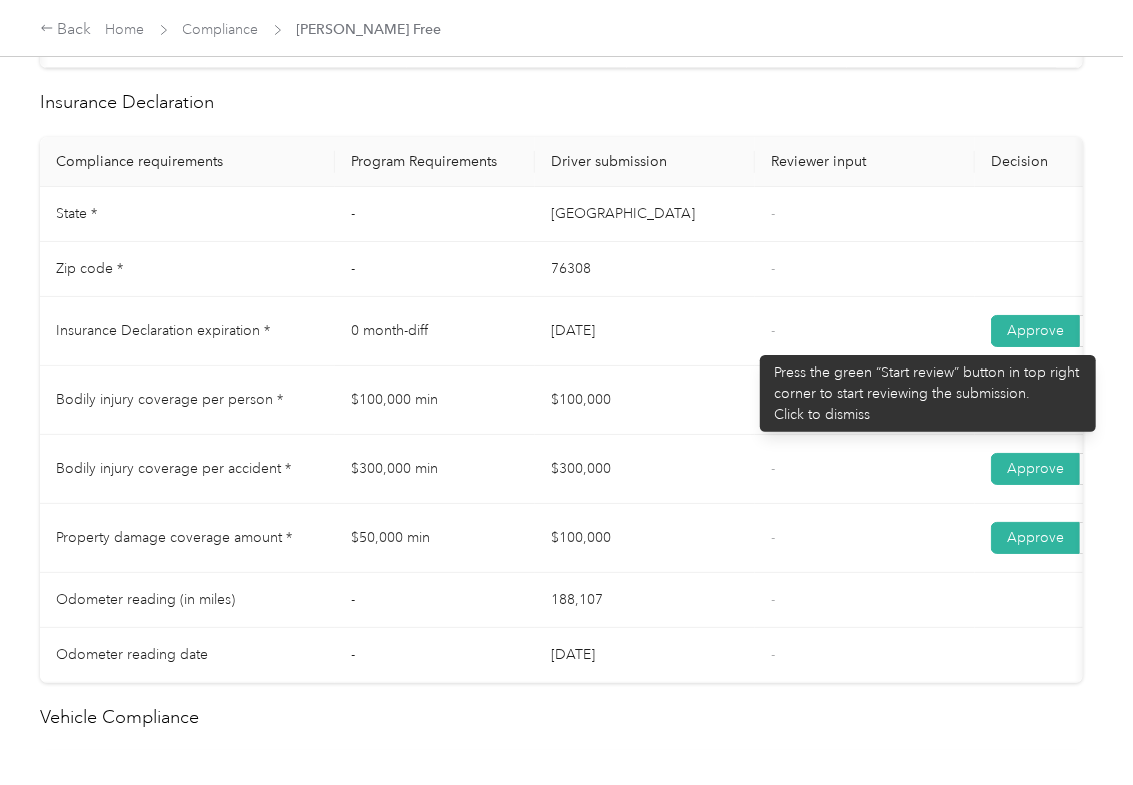 scroll, scrollTop: 805, scrollLeft: 0, axis: vertical 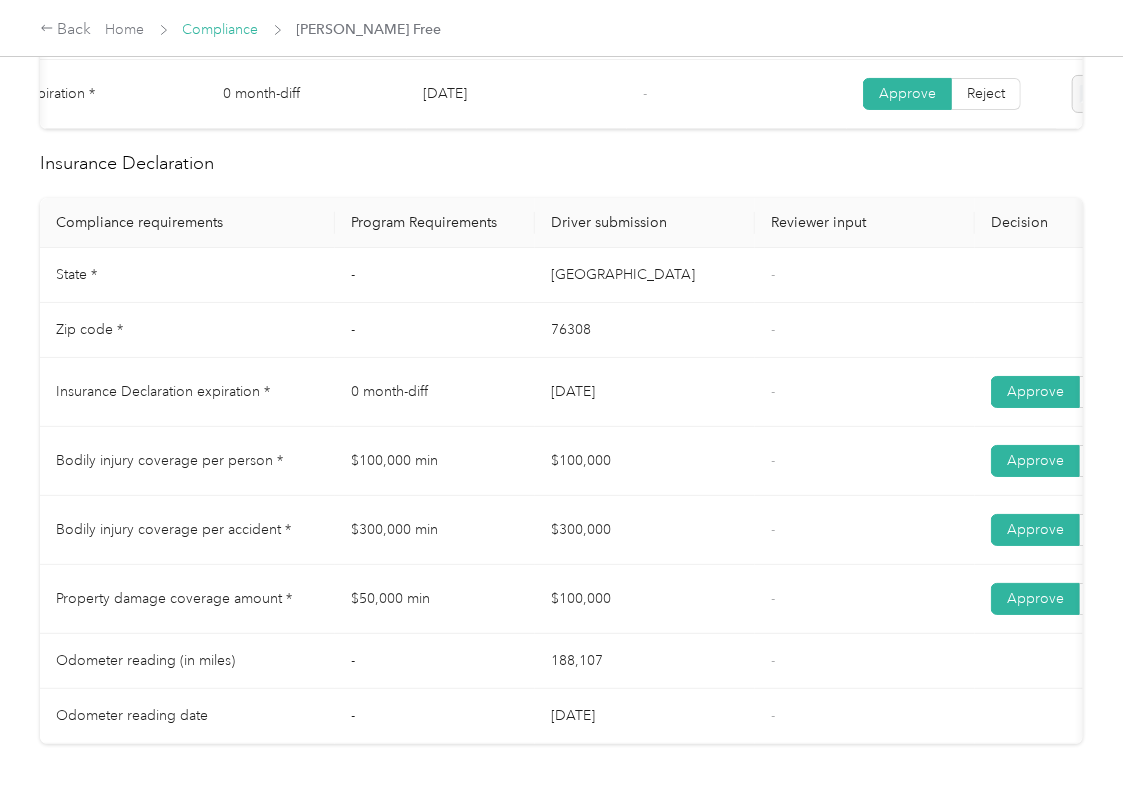 click on "Compliance" at bounding box center (221, 29) 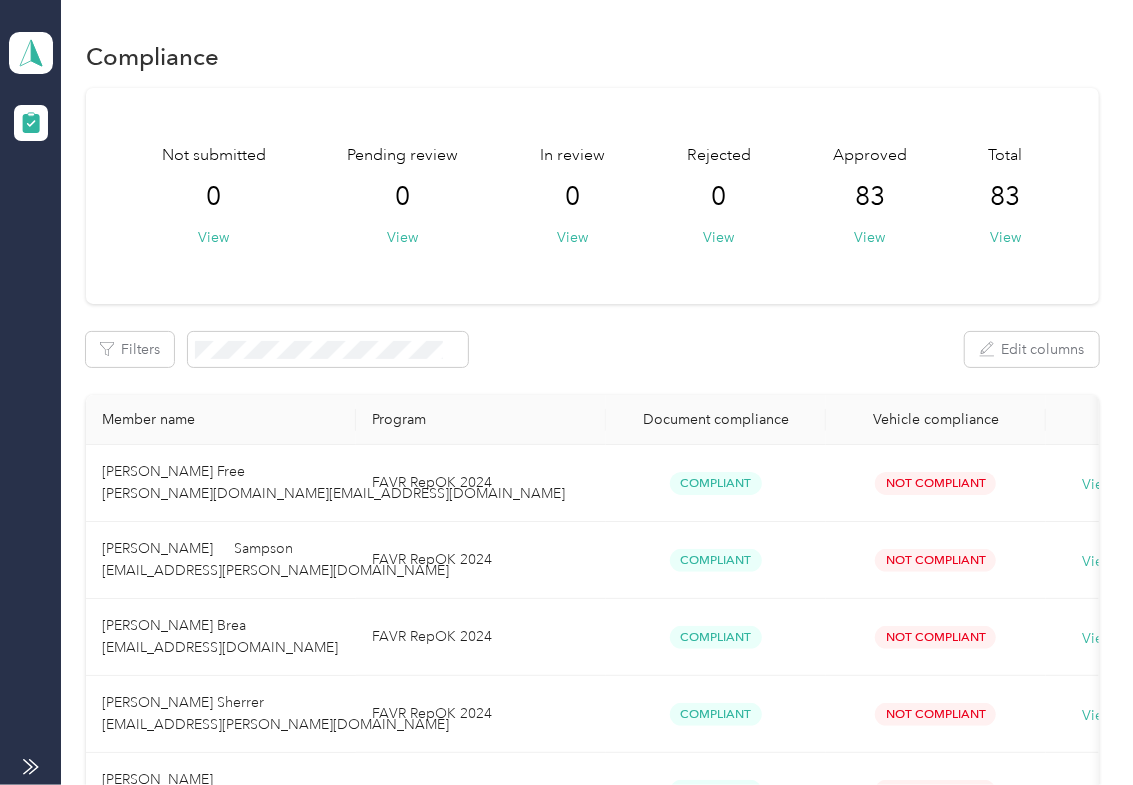 click on "Not submitted 0 View Pending review 0 View In review 0 View Rejected 0 View Approved 83 View Total 83 View Filters Edit columns Member name Program Document compliance Vehicle compliance             [PERSON_NAME] Free
[PERSON_NAME][DOMAIN_NAME][EMAIL_ADDRESS][DOMAIN_NAME] FAVR RepOK 2024 Compliant Not Compliant View history [PERSON_NAME]	 Sampson
[EMAIL_ADDRESS][PERSON_NAME][DOMAIN_NAME] FAVR RepOK 2024 Compliant Not Compliant View history [PERSON_NAME] Brea
[EMAIL_ADDRESS][DOMAIN_NAME] FAVR RepOK 2024 Compliant Not Compliant View history [PERSON_NAME] Sherrer
[EMAIL_ADDRESS][PERSON_NAME][DOMAIN_NAME] FAVR RepOK 2024 Compliant Not Compliant View history [PERSON_NAME]
[EMAIL_ADDRESS][PERSON_NAME][DOMAIN_NAME] FAVR ManagerTX 2024 Compliant Not Compliant View history [PERSON_NAME] Sandlin
[EMAIL_ADDRESS][PERSON_NAME][DOMAIN_NAME] FAVR RepOK 2024 Compliant Not Compliant View history [PERSON_NAME] Shaw
[EMAIL_ADDRESS][PERSON_NAME][DOMAIN_NAME] FAVR ManagerOK 2024 Compliant Not Compliant View history [PERSON_NAME]
[EMAIL_ADDRESS][DOMAIN_NAME] FAVR RepTX 2024 Compliant Compliant View history [PERSON_NAME] Cohee
[EMAIL_ADDRESS][PERSON_NAME][DOMAIN_NAME] 1 2" at bounding box center [592, 1261] 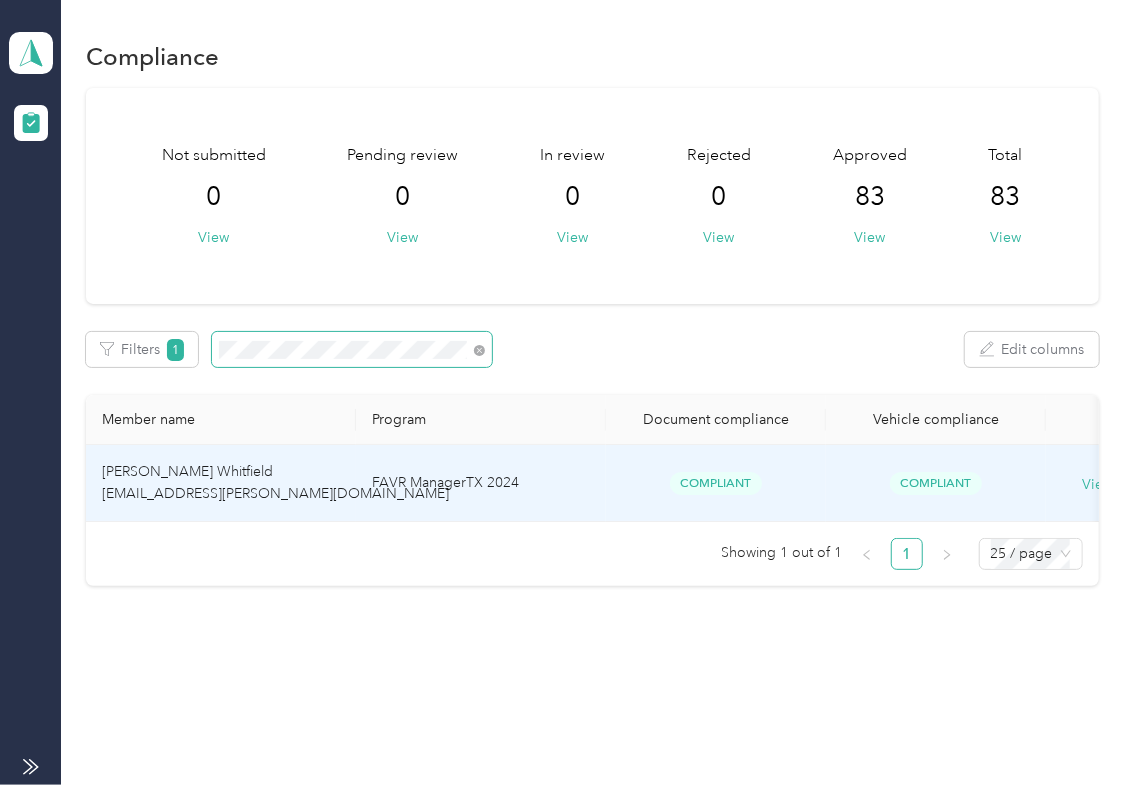 click on "[PERSON_NAME] Whitfield
[EMAIL_ADDRESS][PERSON_NAME][DOMAIN_NAME]" at bounding box center [275, 482] 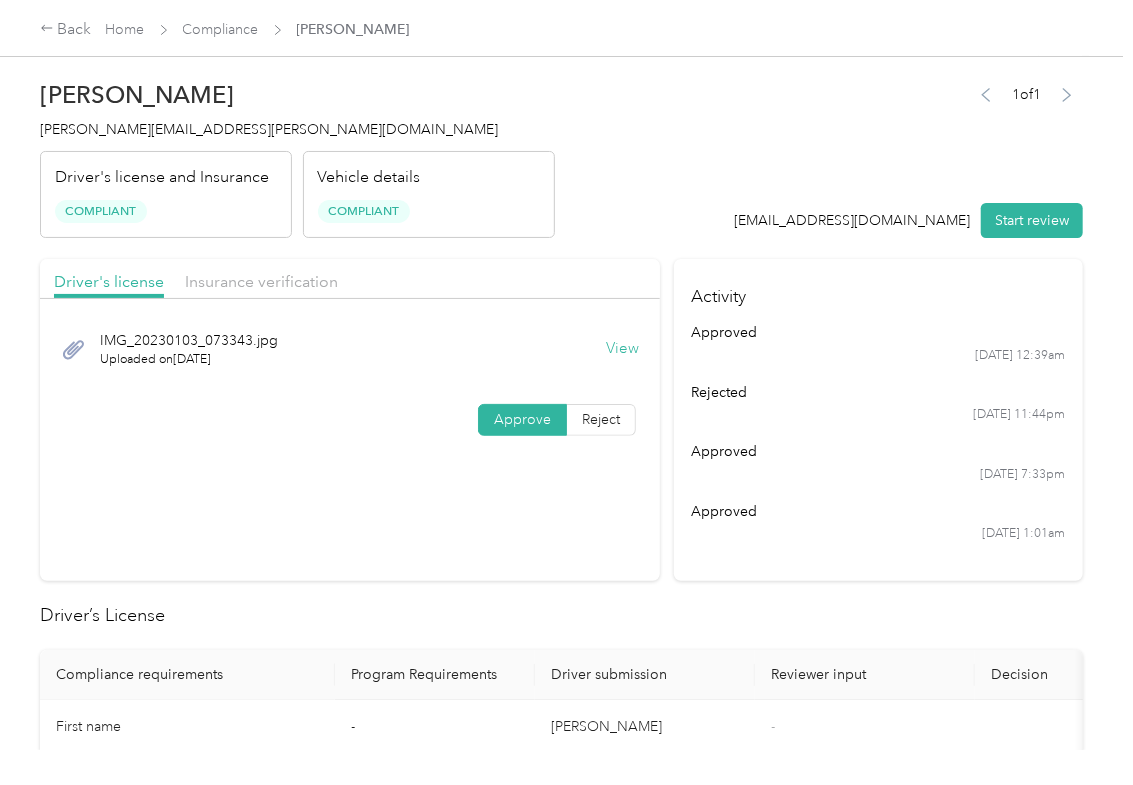 click on "Driver's license Insurance verification IMG_[DRIVERS_LICENSE_NUMBER]_[DRIVERS_LICENSE_NUMBER].jpg Uploaded on  [DATE] View Approve Reject Activity approved [DATE] 12:39am rejected [DATE] 11:44pm approved [DATE] 7:33pm approved [DATE] 1:01am Driver’s License  Compliance requirements Program Requirements Driver submission Reviewer input Decision Rejection reason             First name - [PERSON_NAME] - Last name - [PERSON_NAME]	 - Mobile number - [PHONE_NUMBER] - Driver License expiration * 0 month-diff [DATE] - Approve Reject Insurance Declaration Compliance requirements Program Requirements Driver submission Reviewer input Decision Rejection reason             State * - [US_STATE] - Zip code * - 75009 - Insurance Declaration expiration * 0 month-diff [DATE] - Approve Reject Bodily injury coverage per person * $100,000 min $100,000 - Approve Reject Bodily injury coverage per accident * $300,000 min $300,000 - Approve Reject Property damage coverage amount * $50,000 min $50,000 - Approve Reject Odometer reading (in miles) - 30,000 - - -" at bounding box center [561, 1257] 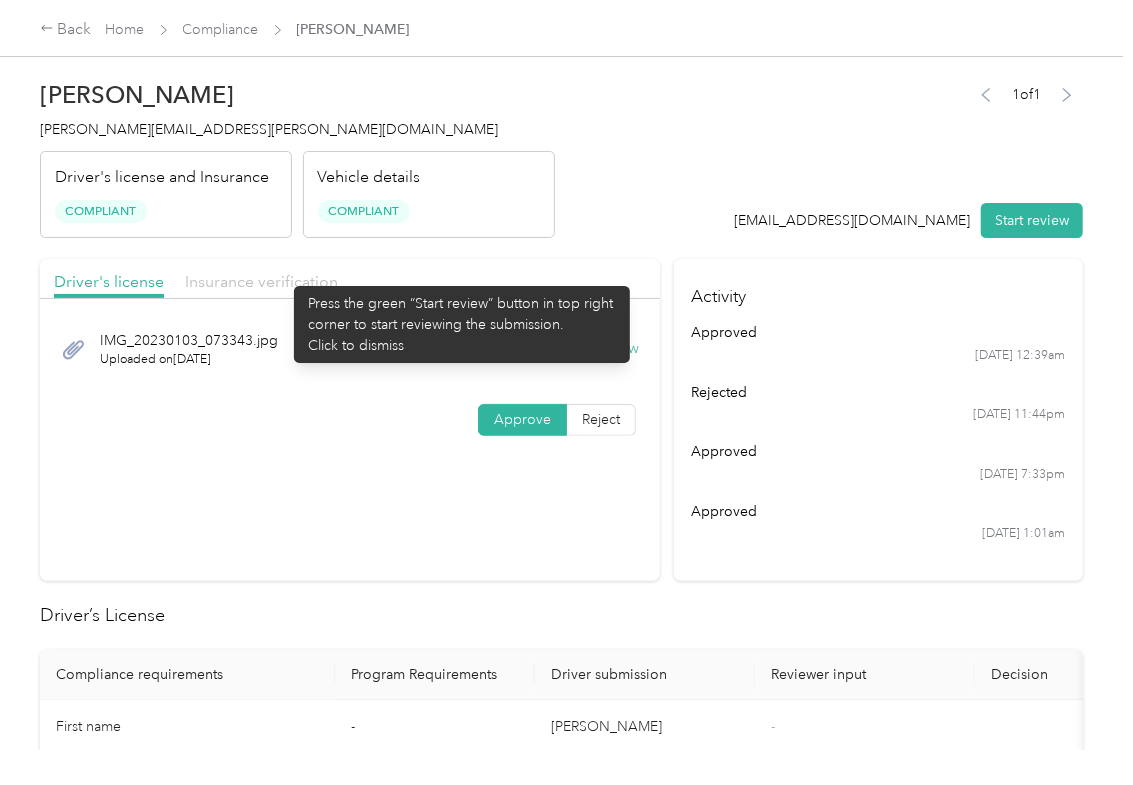 click on "Insurance verification" at bounding box center (261, 281) 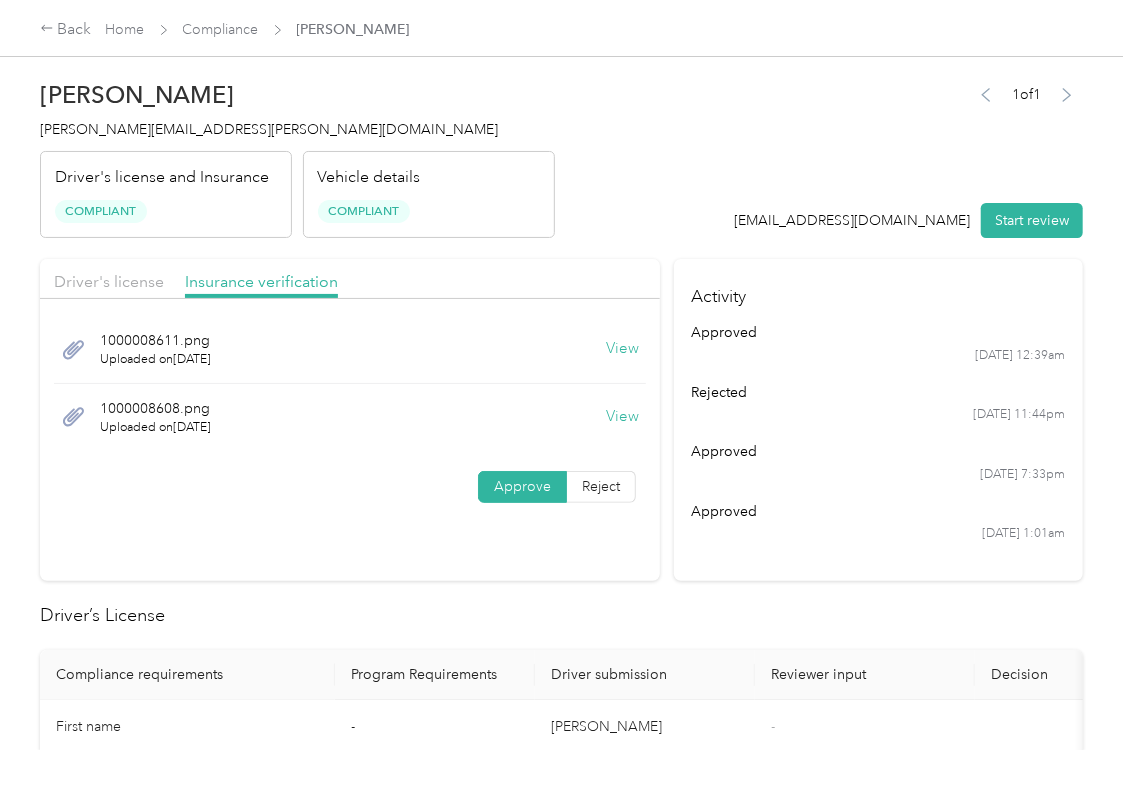 click on "[PERSON_NAME] Whitfield	 [EMAIL_ADDRESS][PERSON_NAME][DOMAIN_NAME] Driver's license and Insurance Compliant Vehicle details Compliant 1  of  1 [EMAIL_ADDRESS][DOMAIN_NAME] Start review" at bounding box center [561, 154] 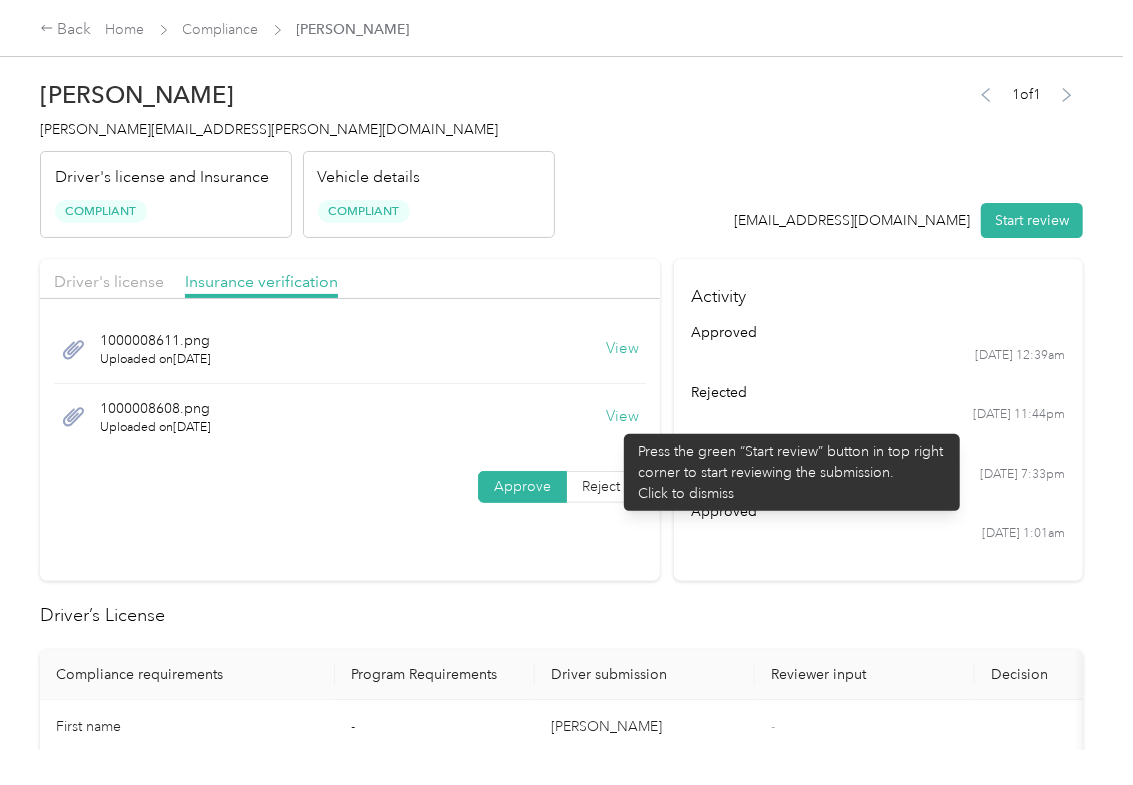 click on "View" at bounding box center (622, 417) 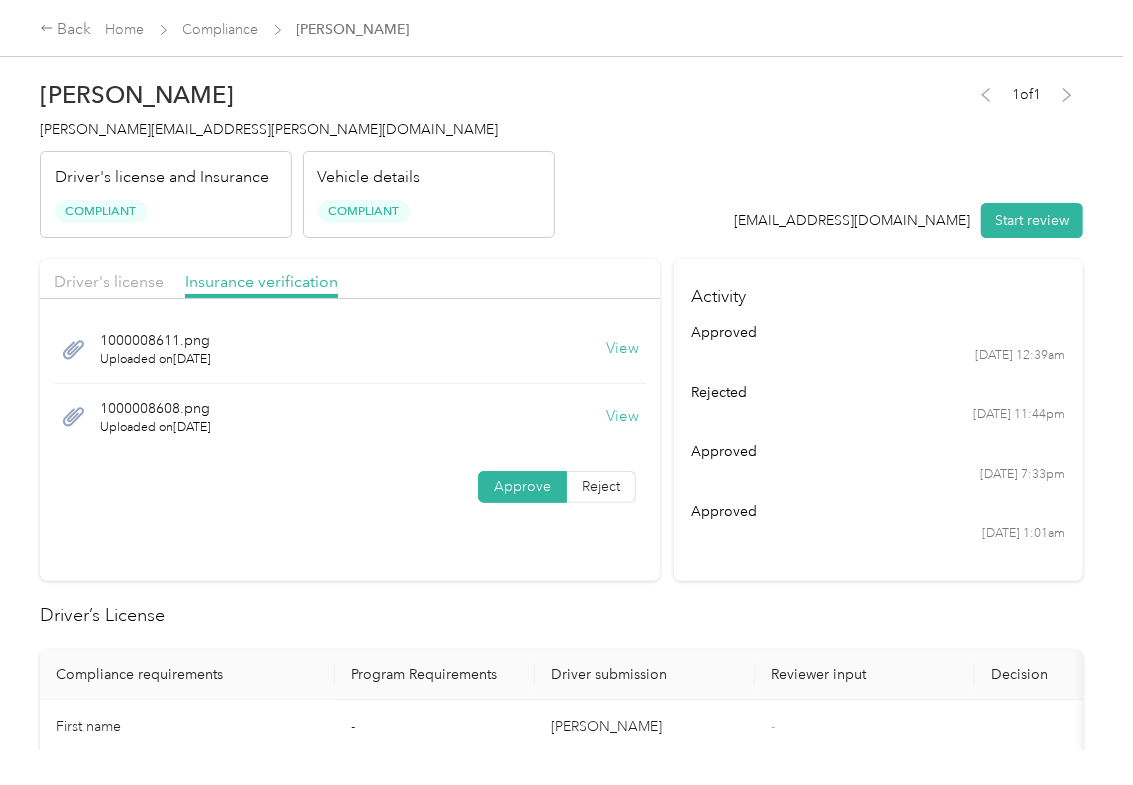 drag, startPoint x: 569, startPoint y: 208, endPoint x: 369, endPoint y: 288, distance: 215.40659 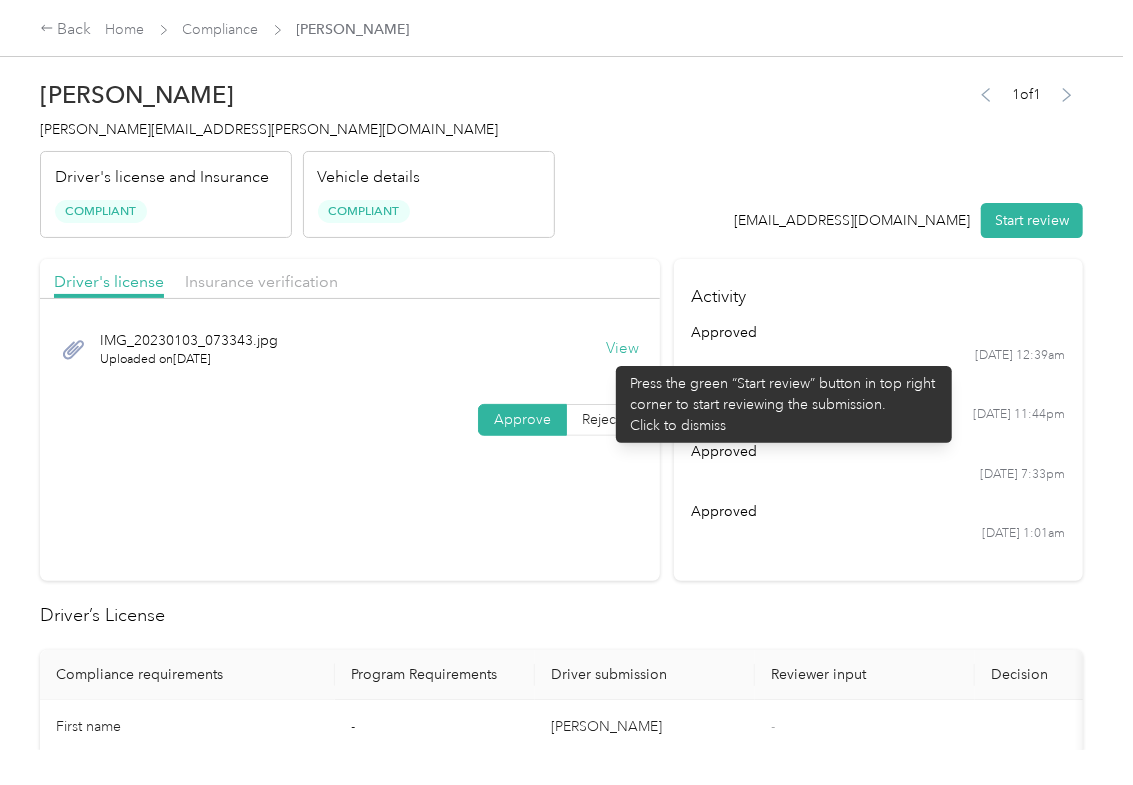 click on "View" at bounding box center (622, 349) 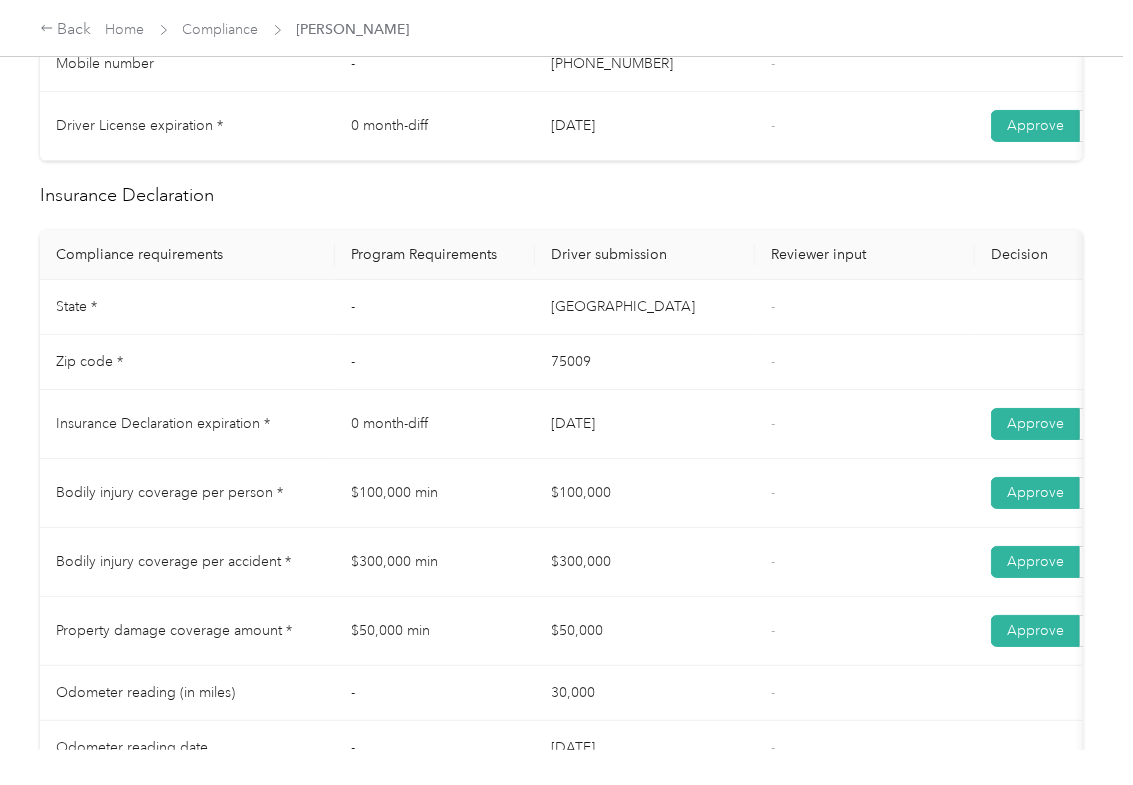 scroll, scrollTop: 800, scrollLeft: 0, axis: vertical 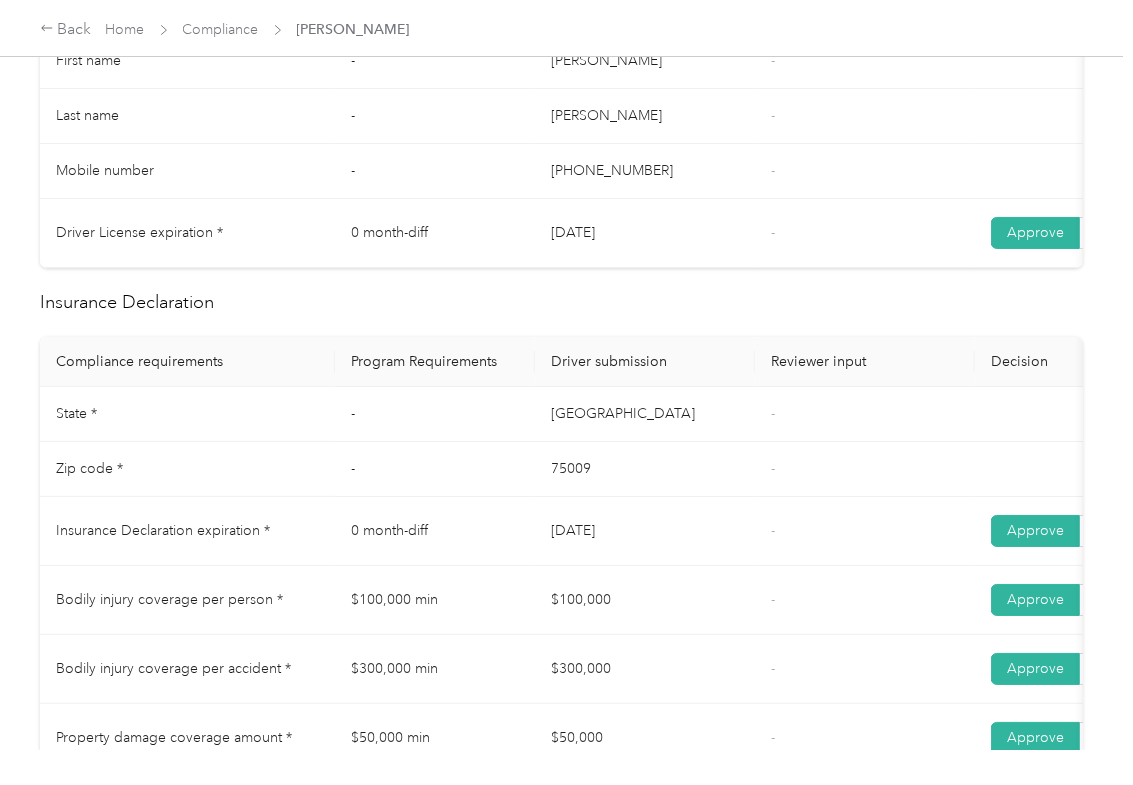 click on "[GEOGRAPHIC_DATA]" at bounding box center [645, 414] 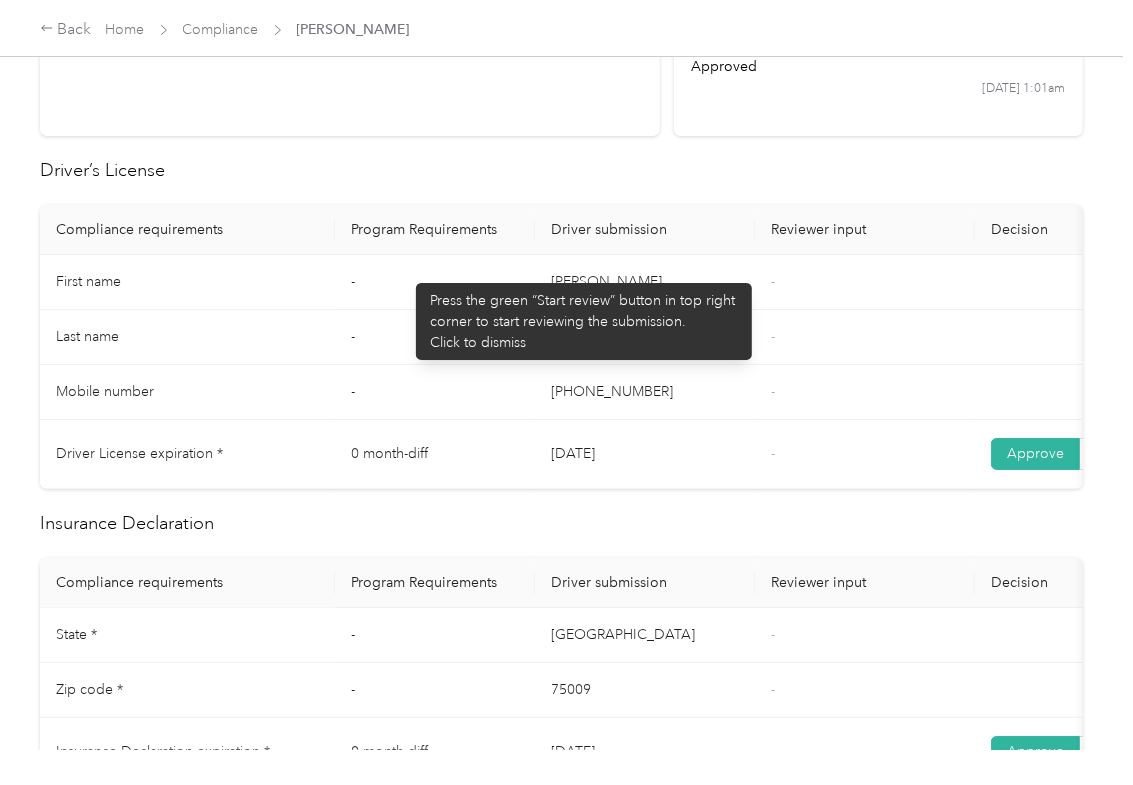 scroll, scrollTop: 0, scrollLeft: 0, axis: both 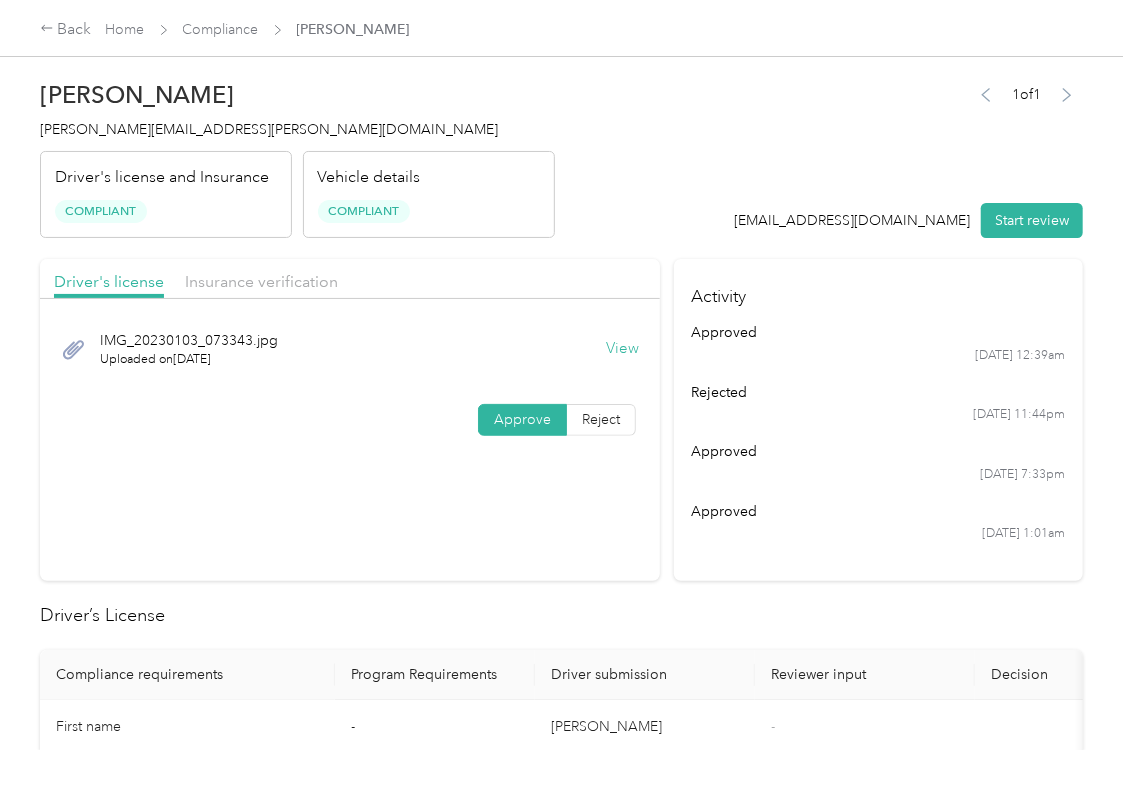 click on "Compliance" at bounding box center [221, 29] 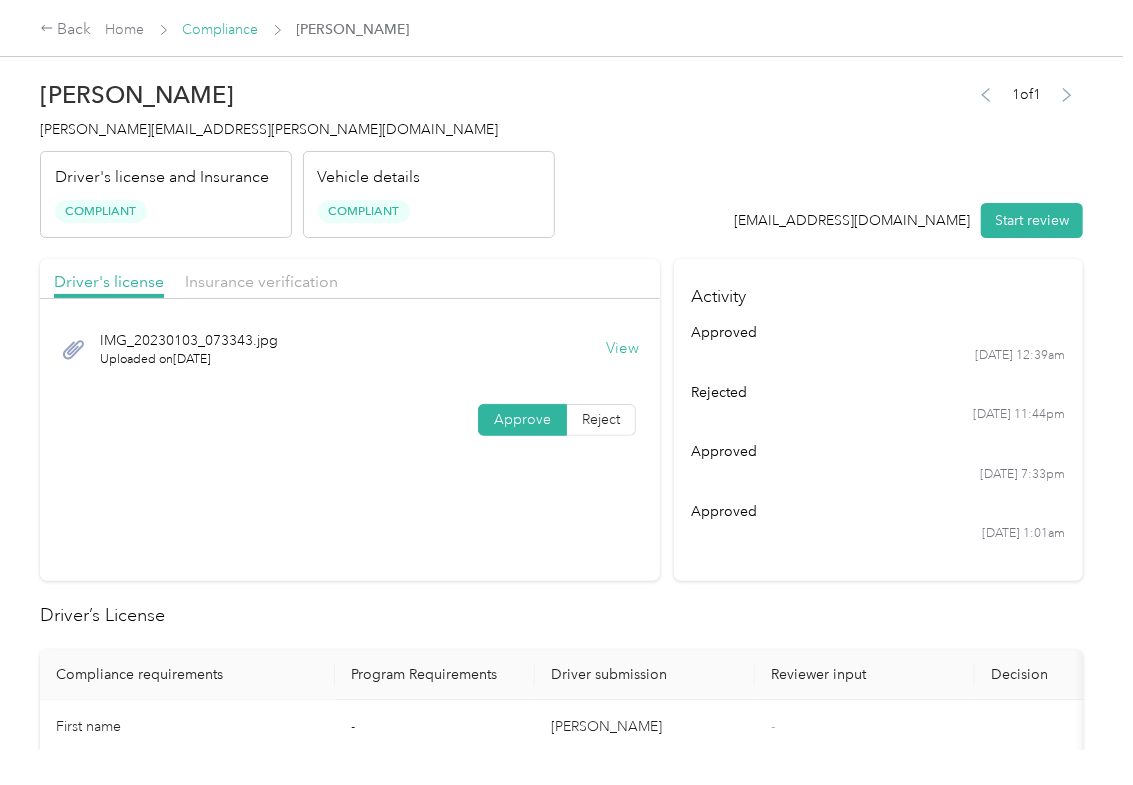 click on "Compliance" at bounding box center [221, 29] 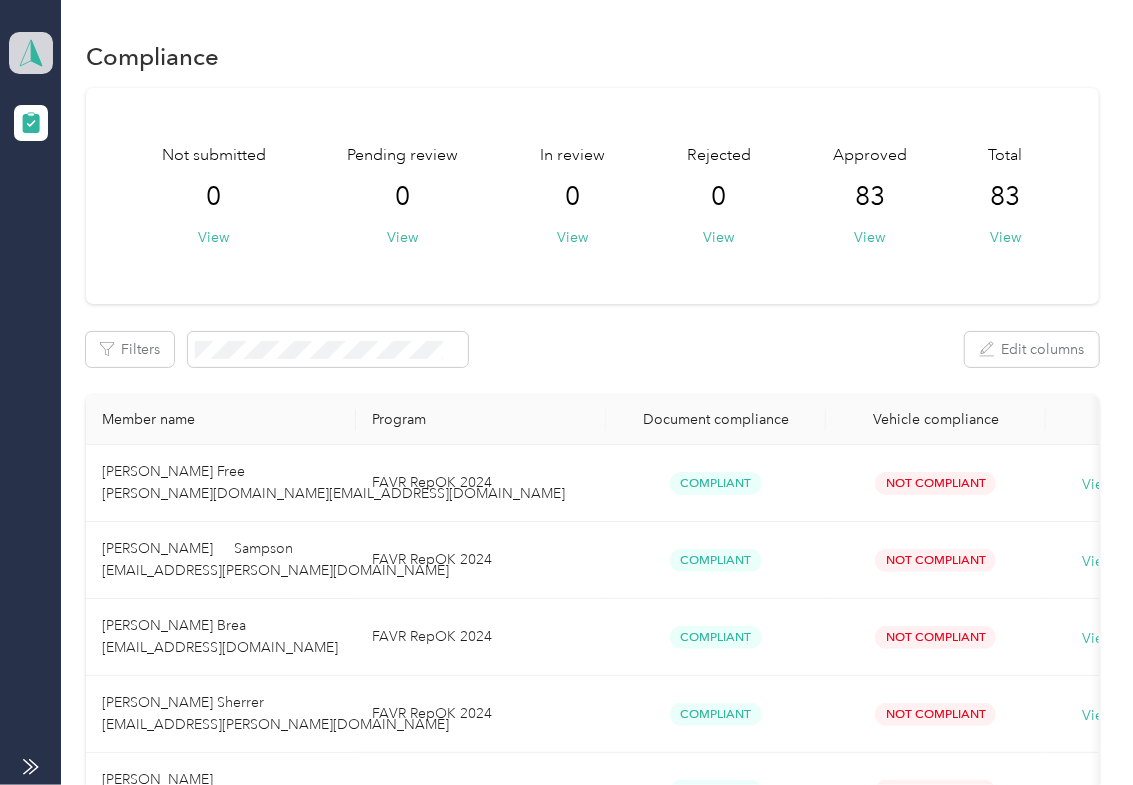 click 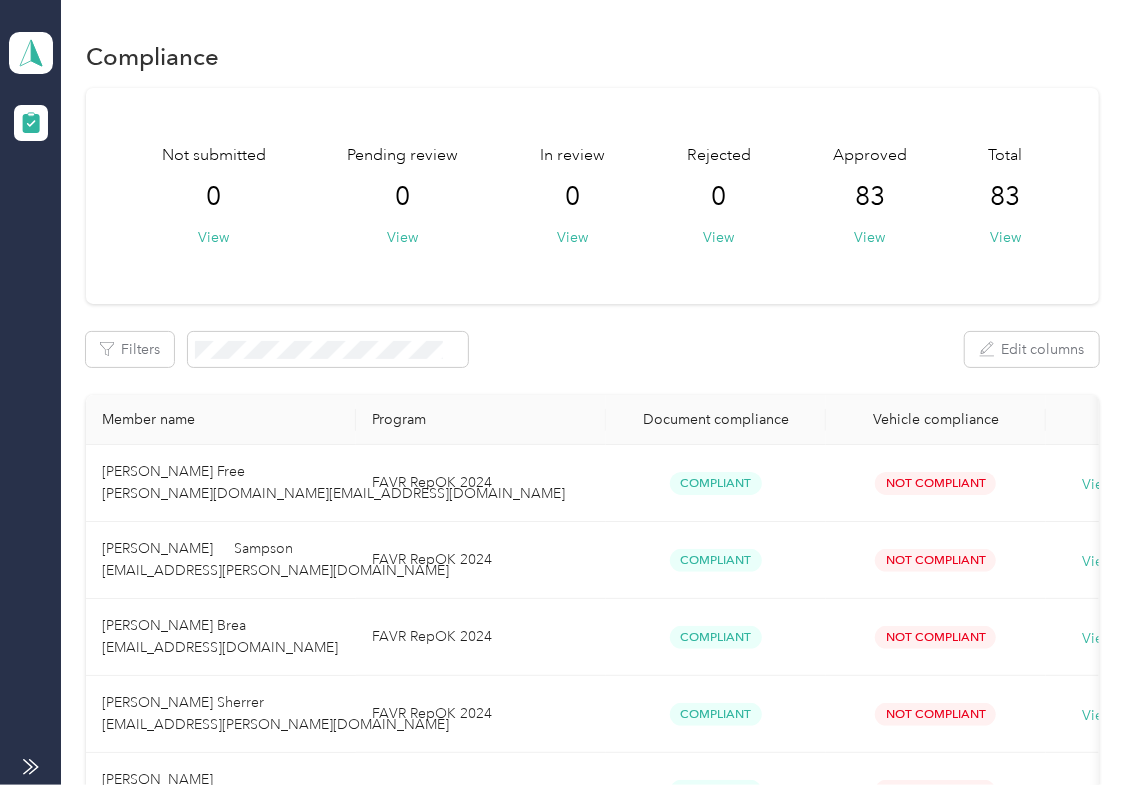 click on "Log out" at bounding box center (219, 209) 